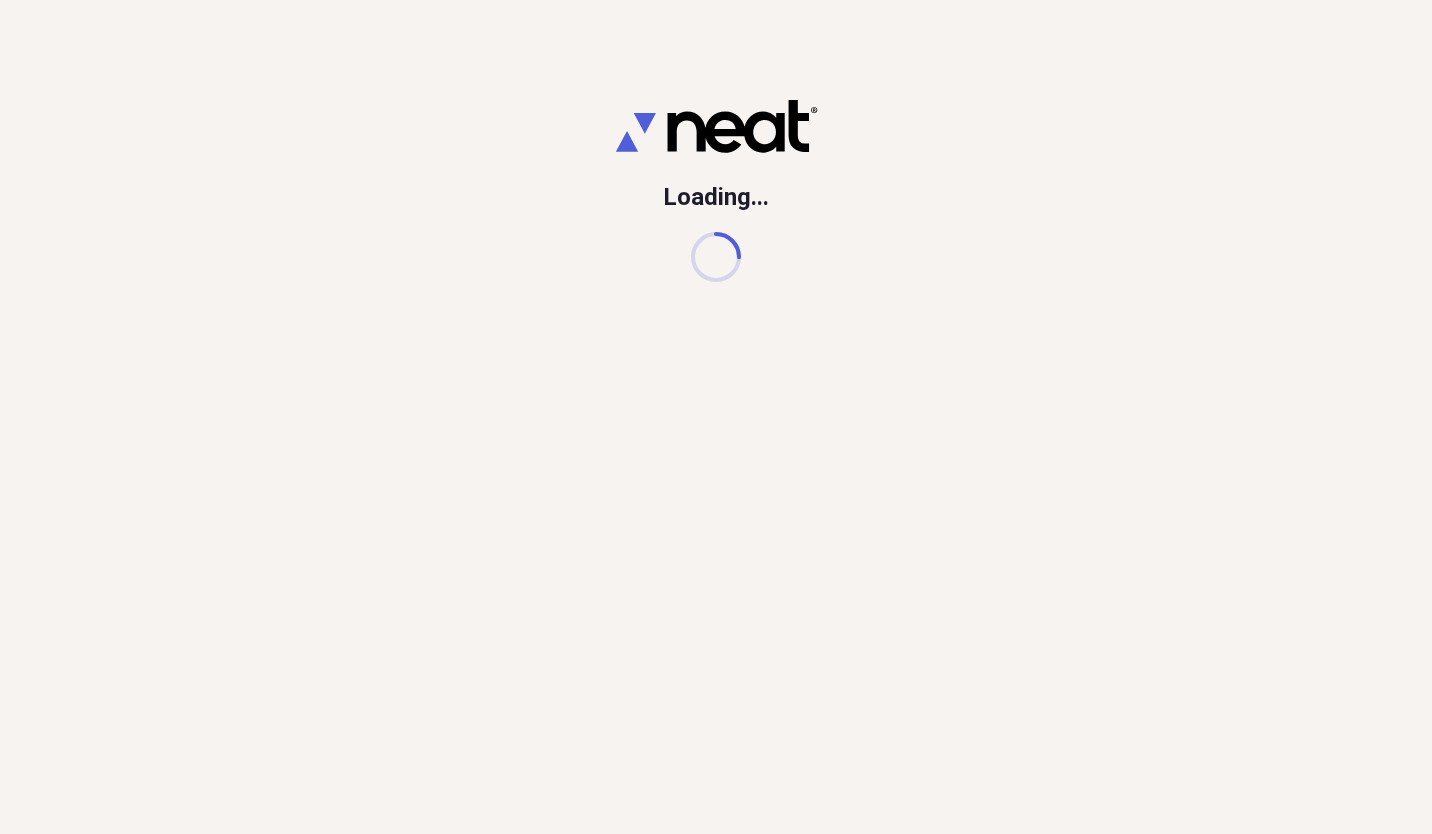 scroll, scrollTop: 0, scrollLeft: 0, axis: both 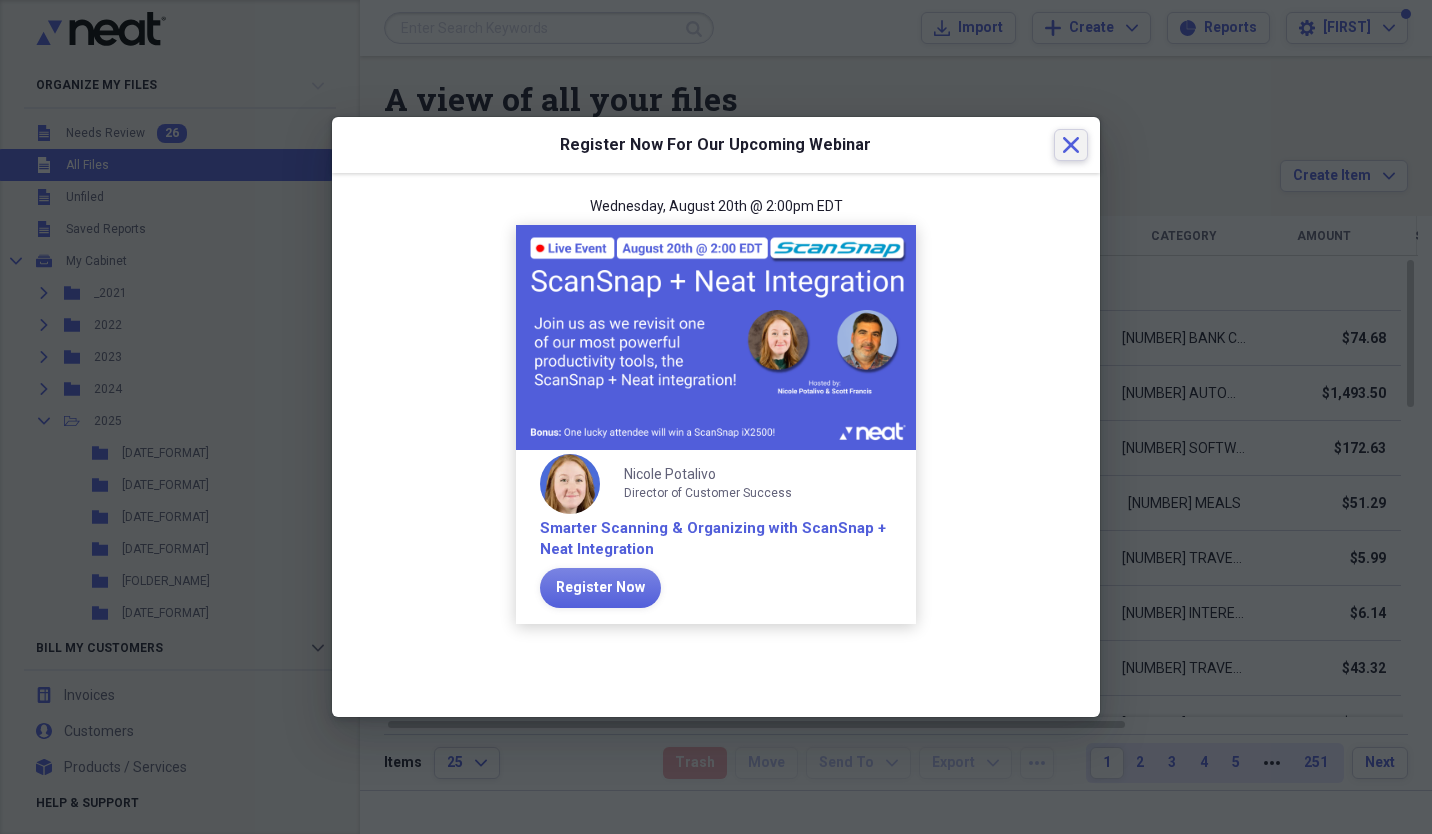 click on "Close" 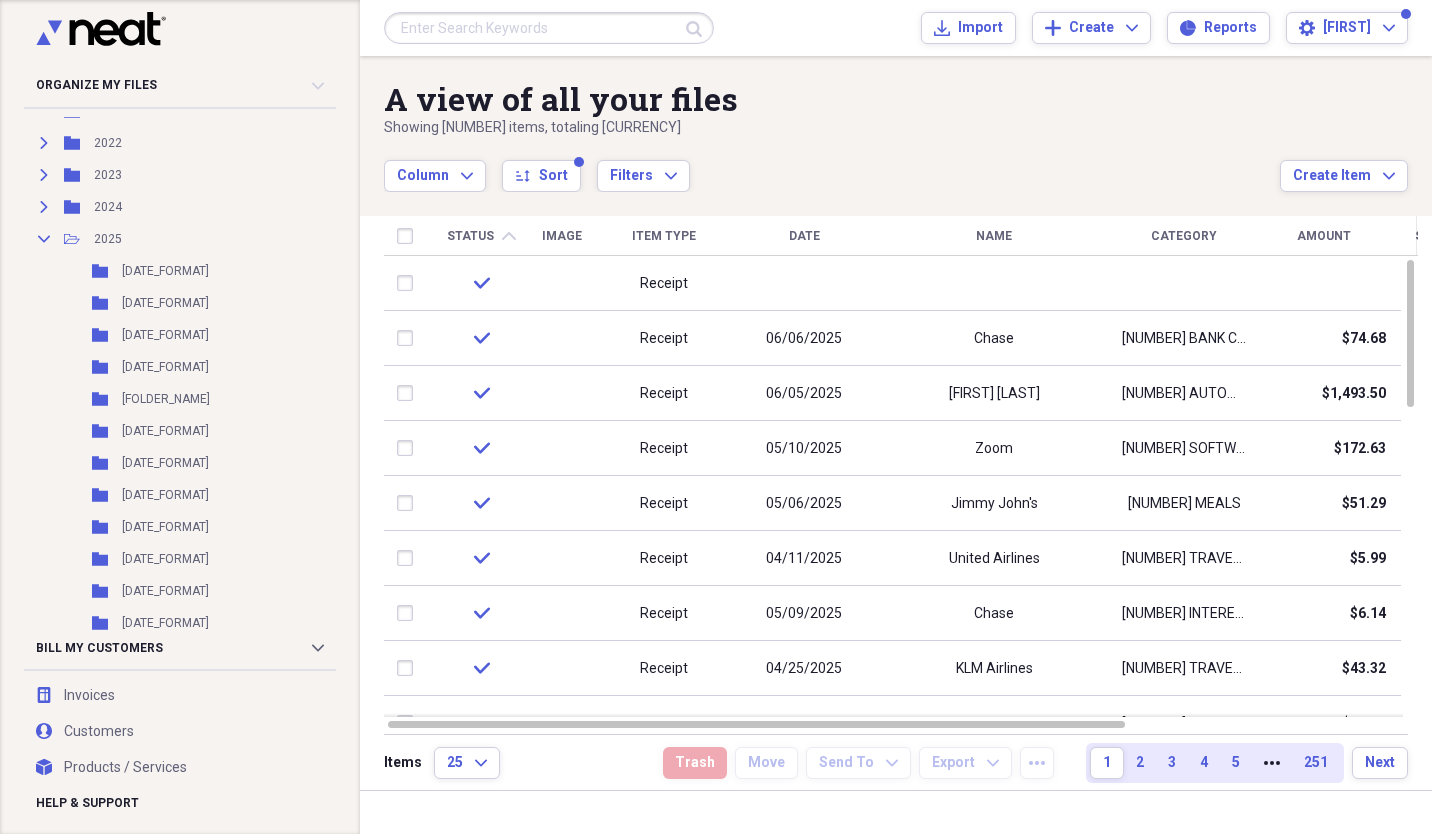 scroll, scrollTop: 184, scrollLeft: 0, axis: vertical 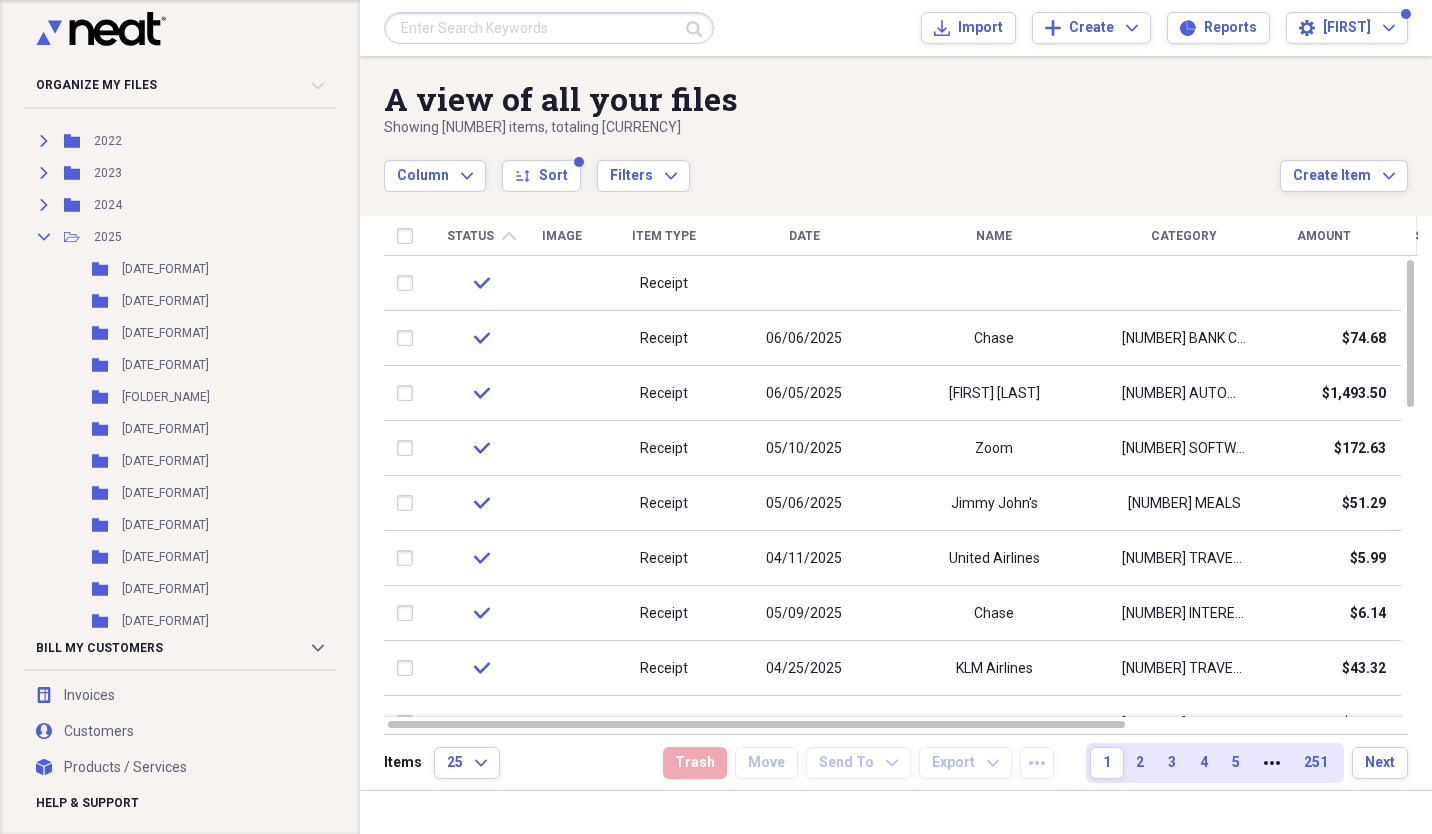 click on "[FOLDER_NAME]" at bounding box center [166, 397] 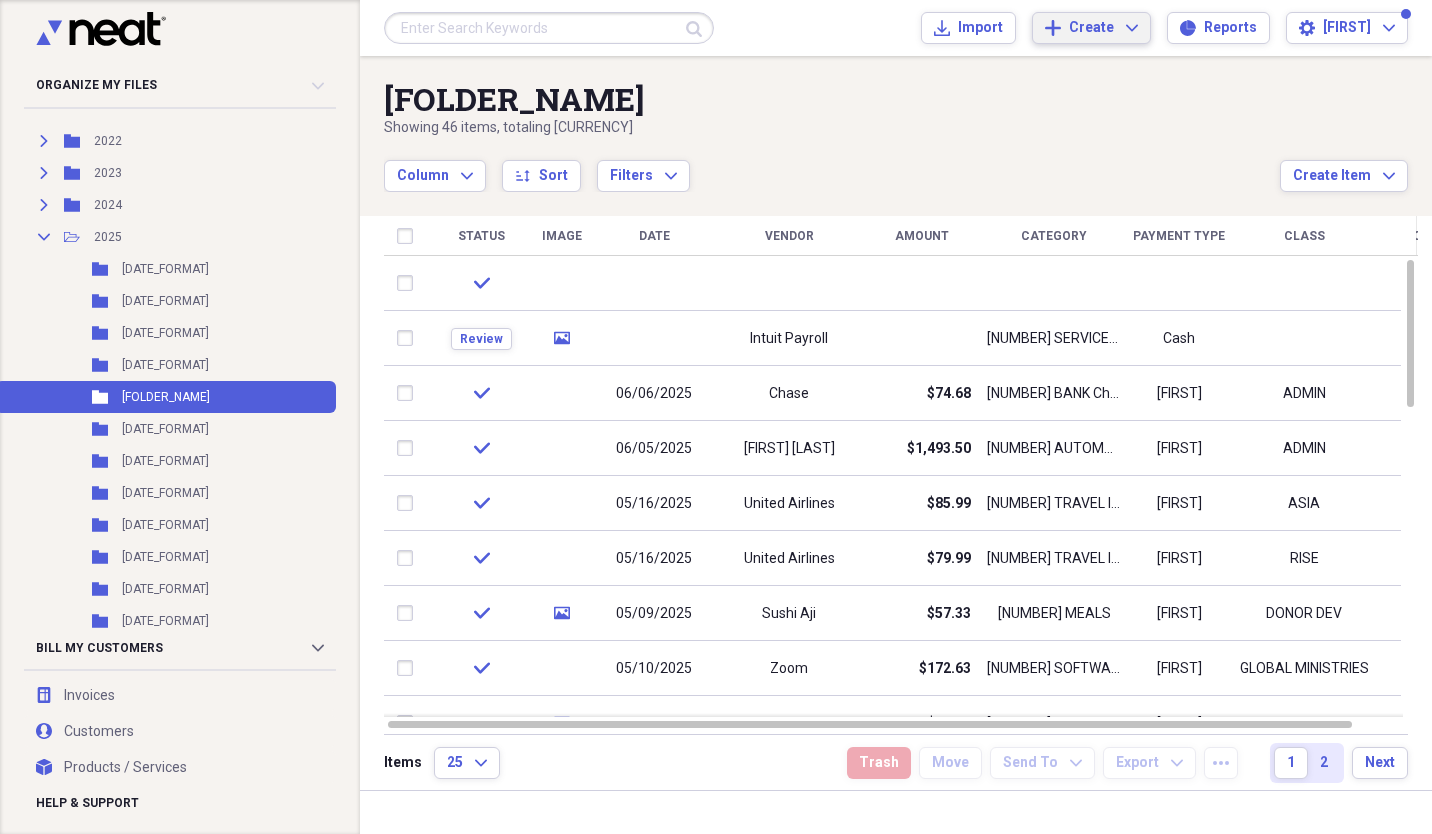 click on "Create" at bounding box center (1091, 28) 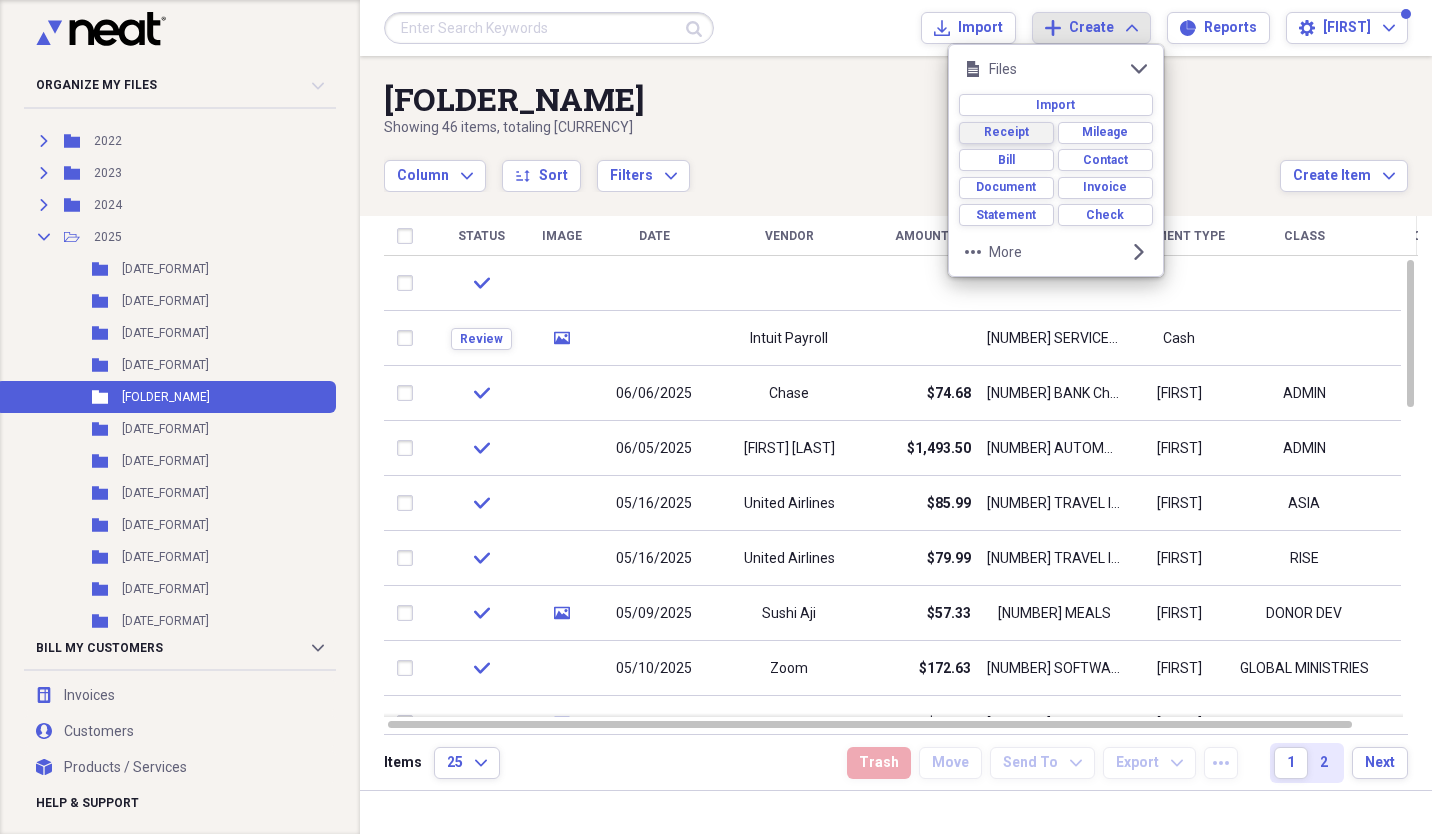 click on "Receipt" at bounding box center (1006, 132) 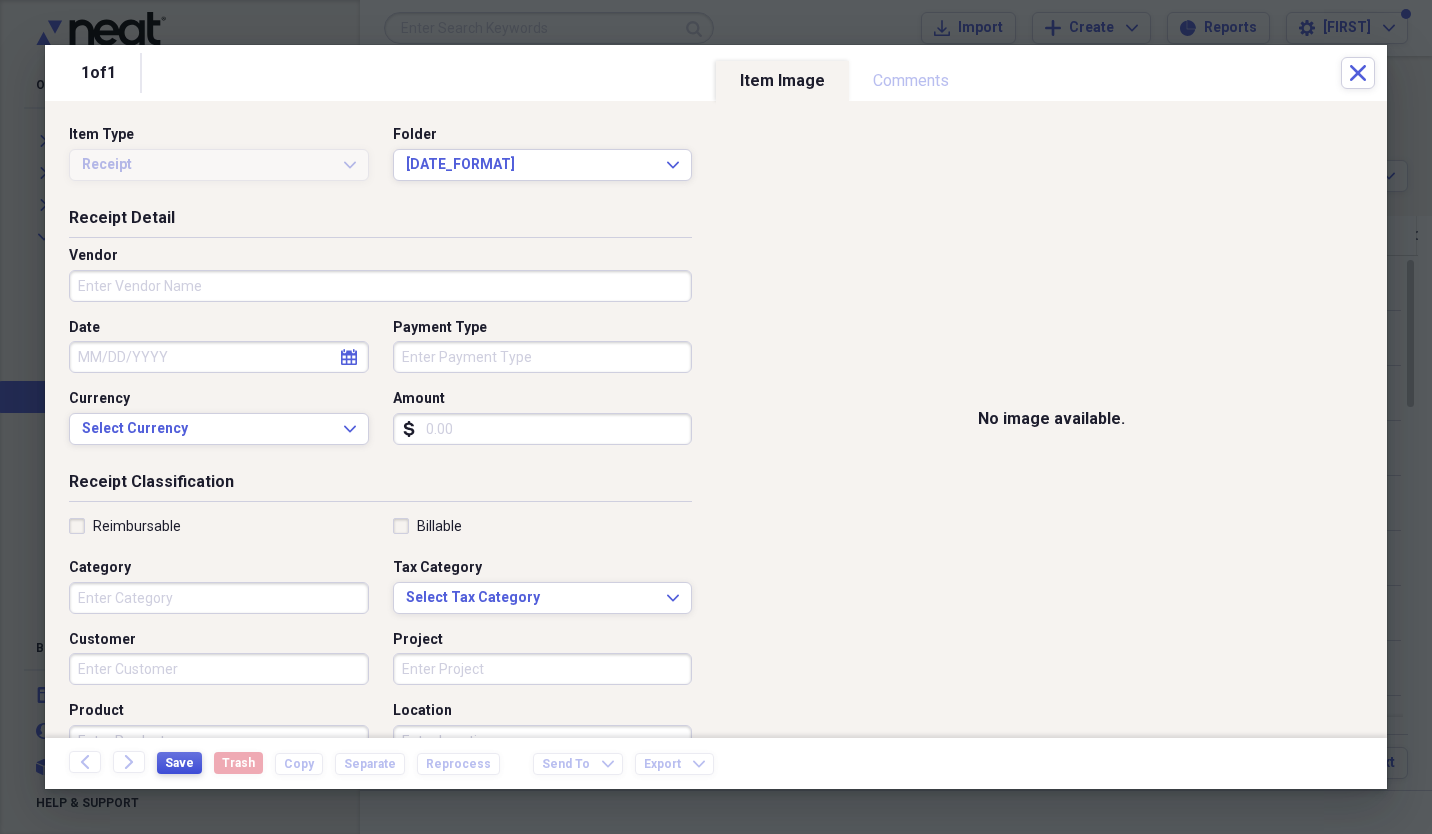 click on "Save" at bounding box center (179, 763) 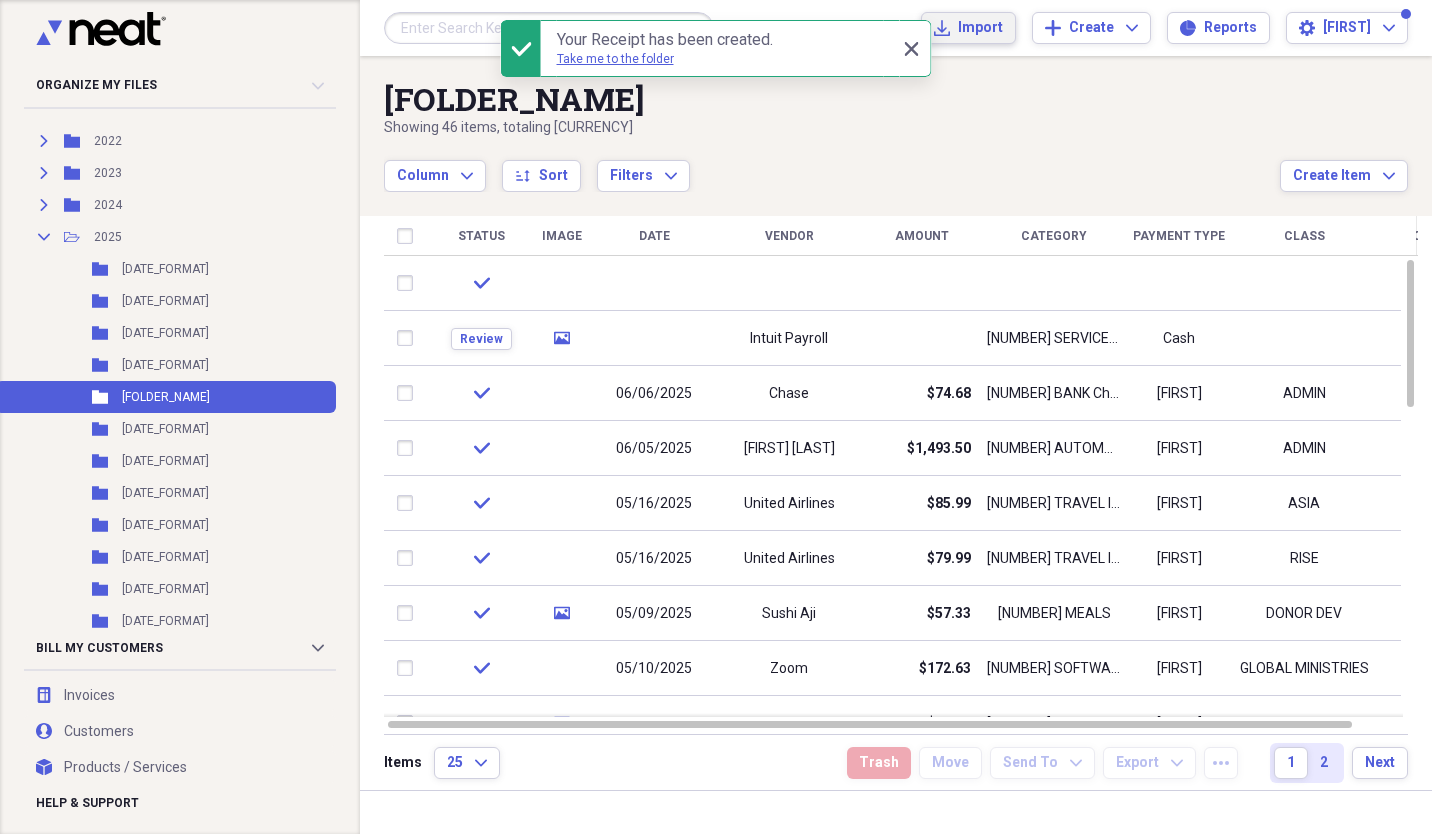 click on "Import" at bounding box center (980, 28) 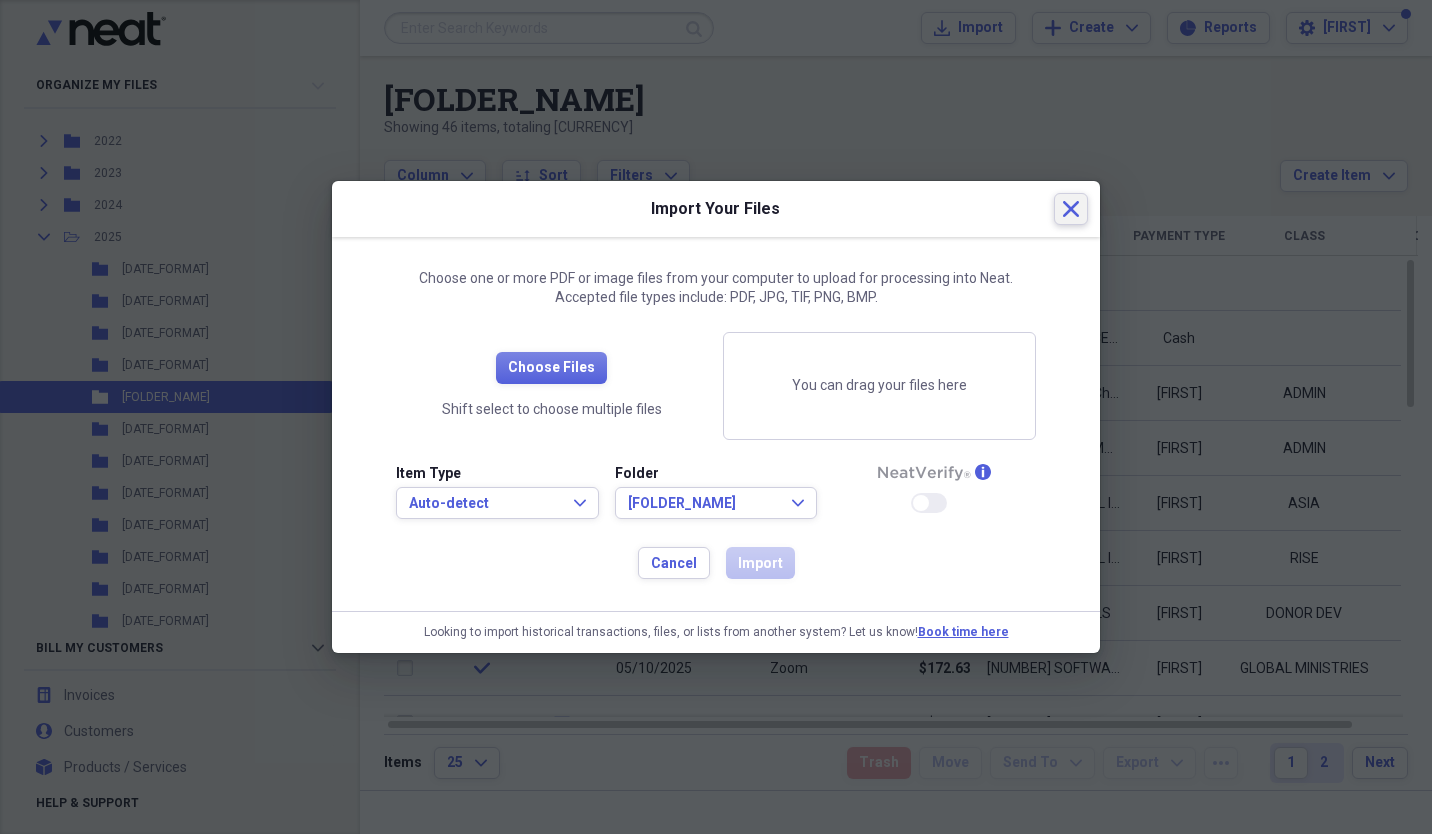 click on "Close" 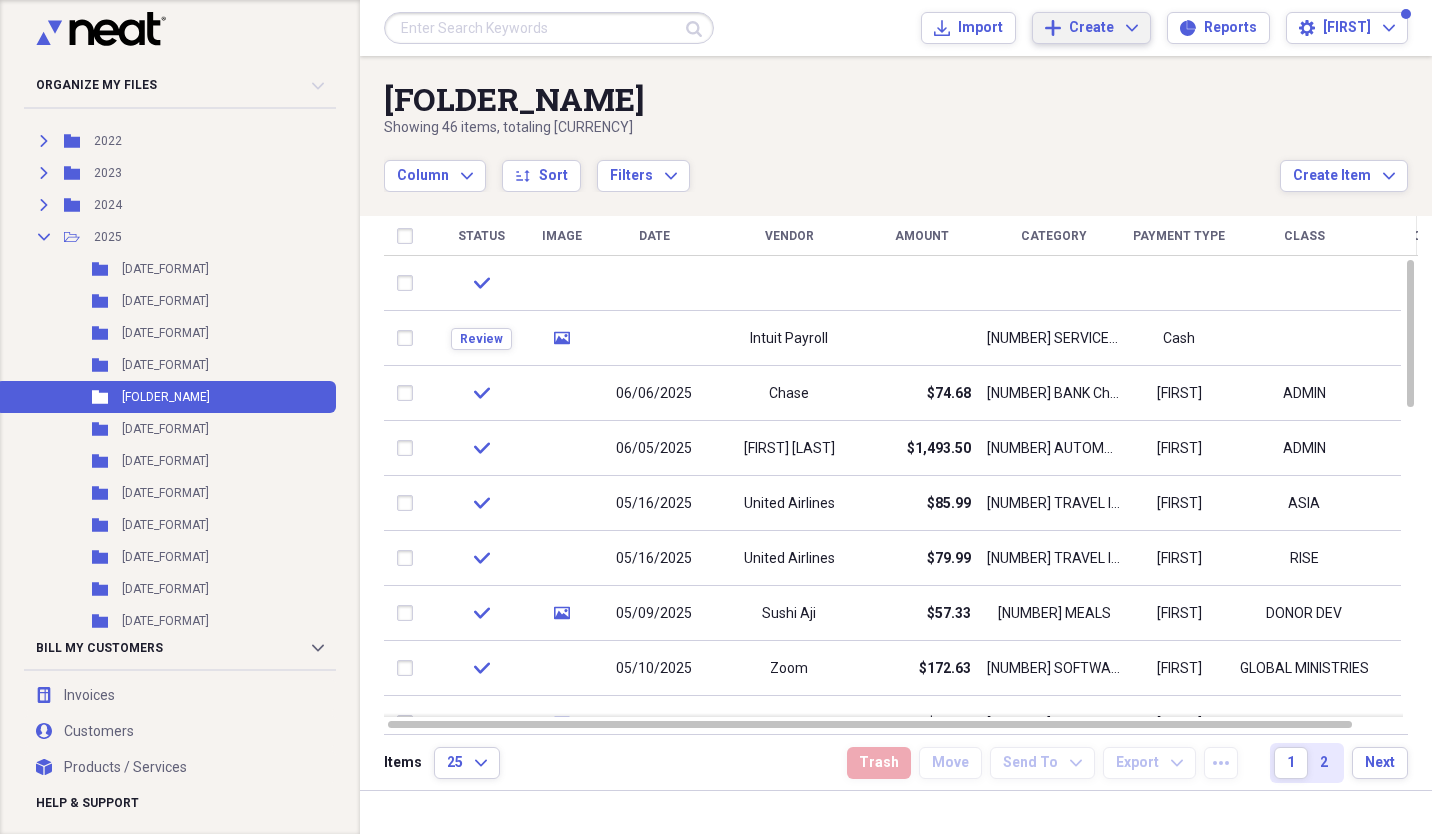 click on "Create" at bounding box center [1091, 28] 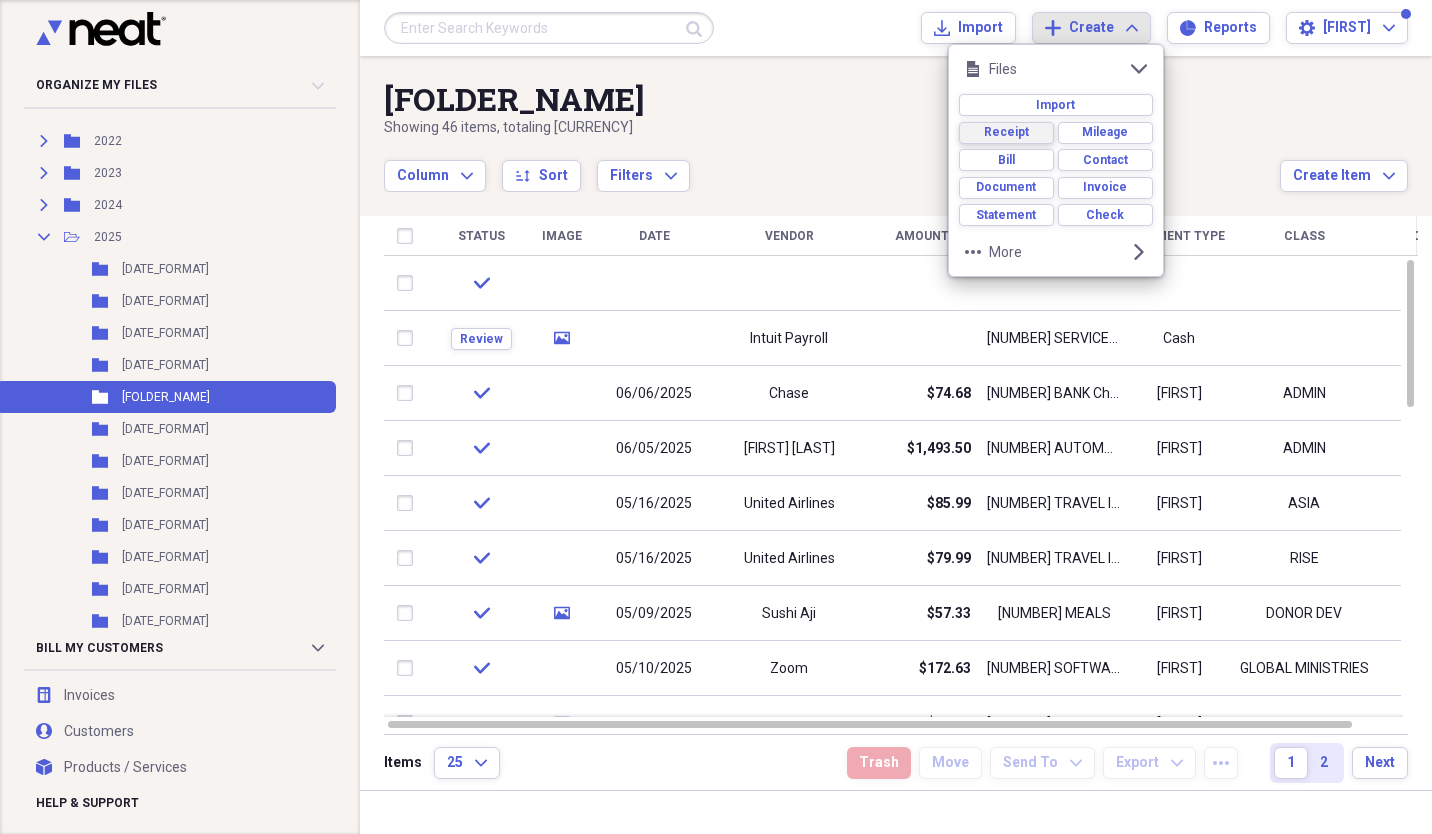 click on "Receipt" at bounding box center (1006, 132) 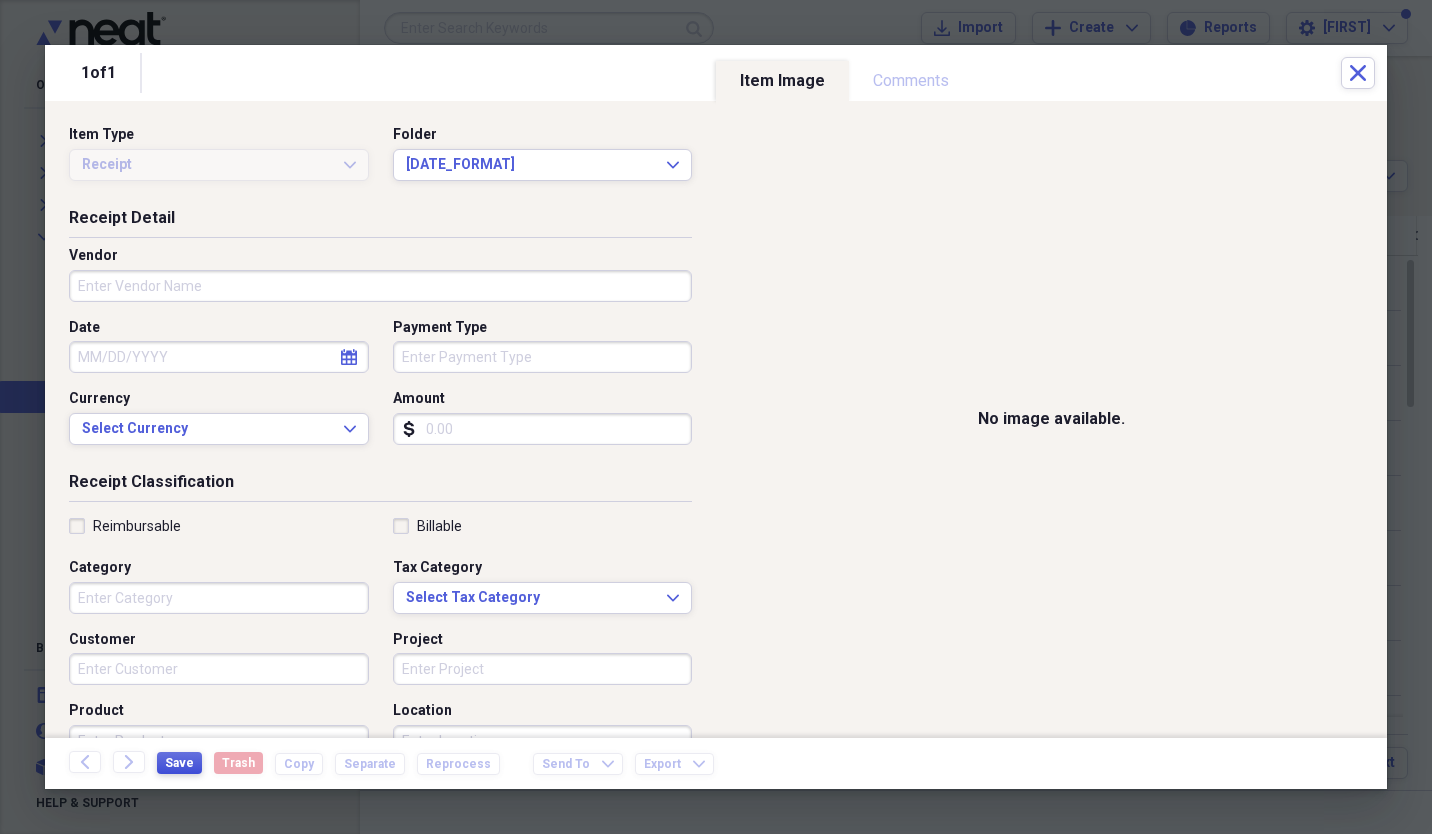 click on "Save" at bounding box center [179, 763] 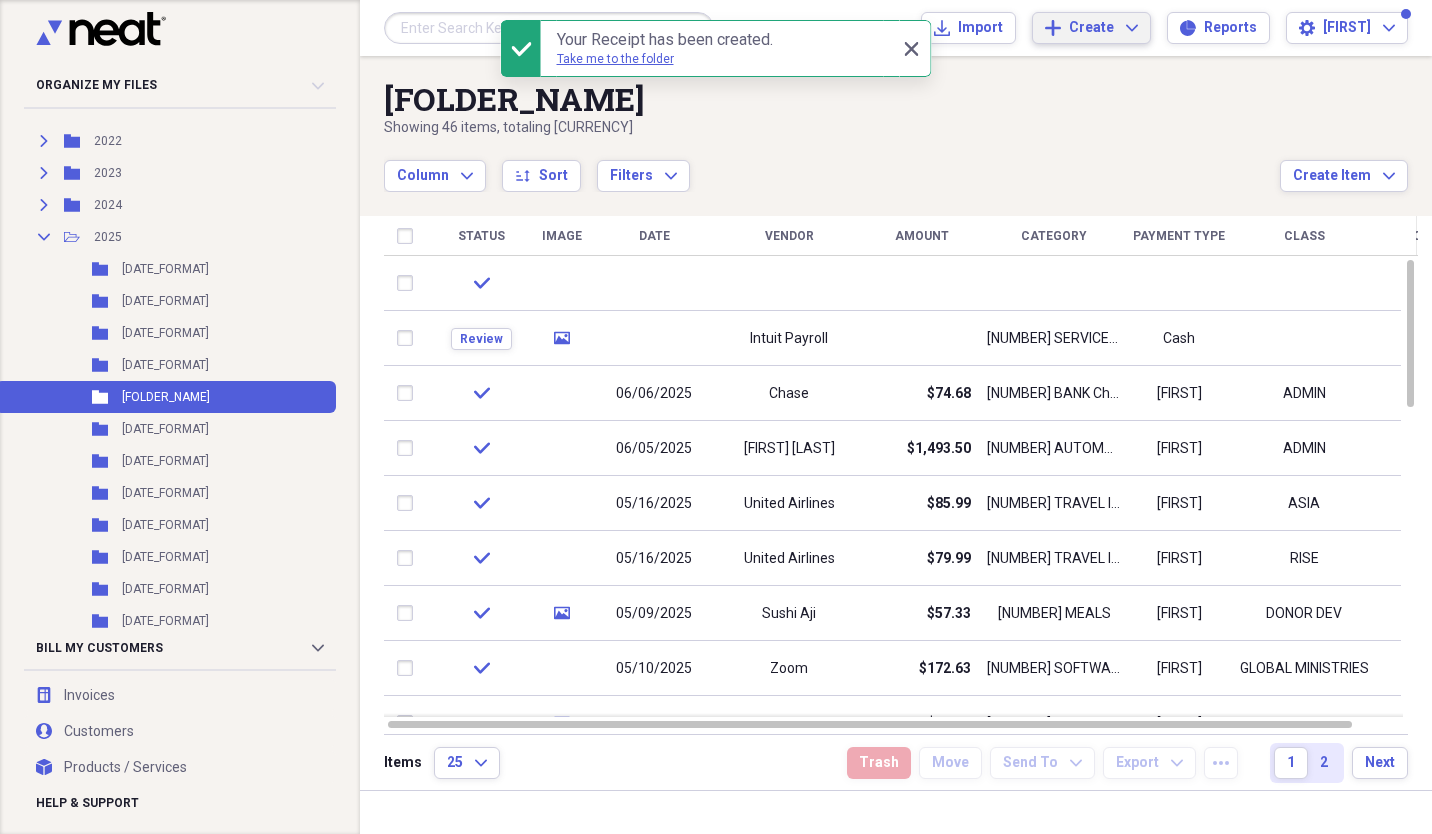 click on "Add Create Expand" at bounding box center [1091, 28] 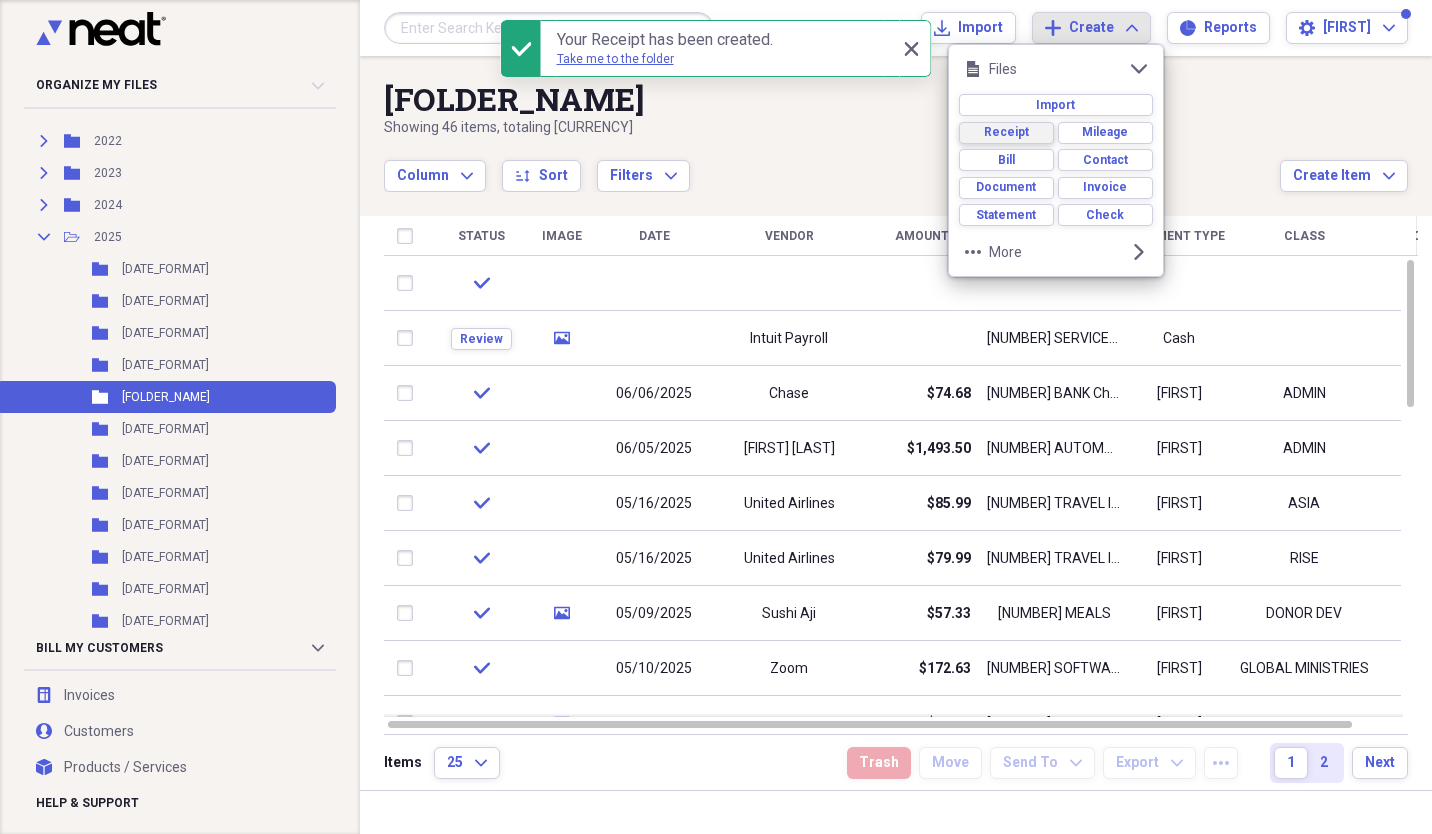 click on "Receipt" at bounding box center [1006, 132] 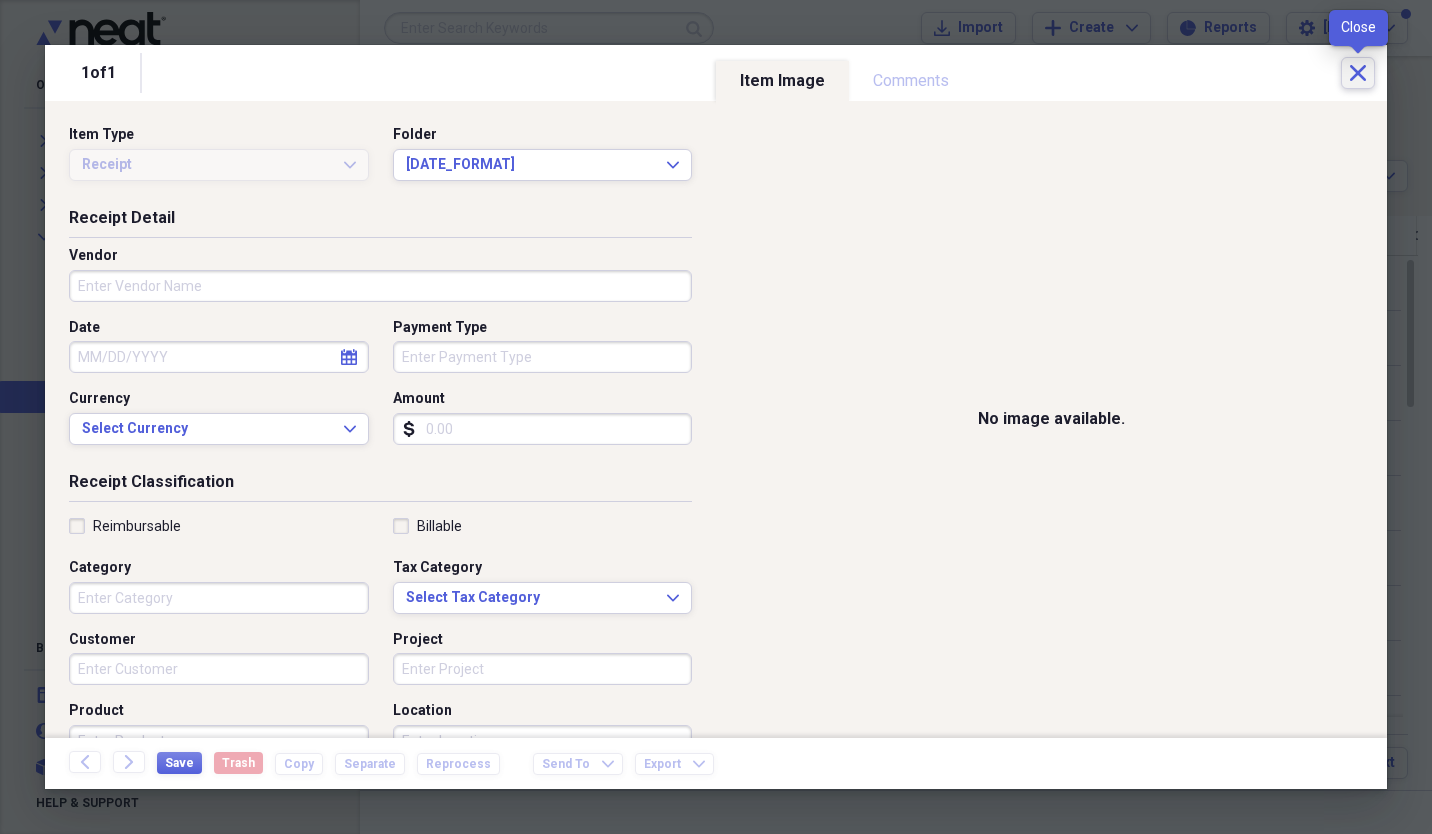 click 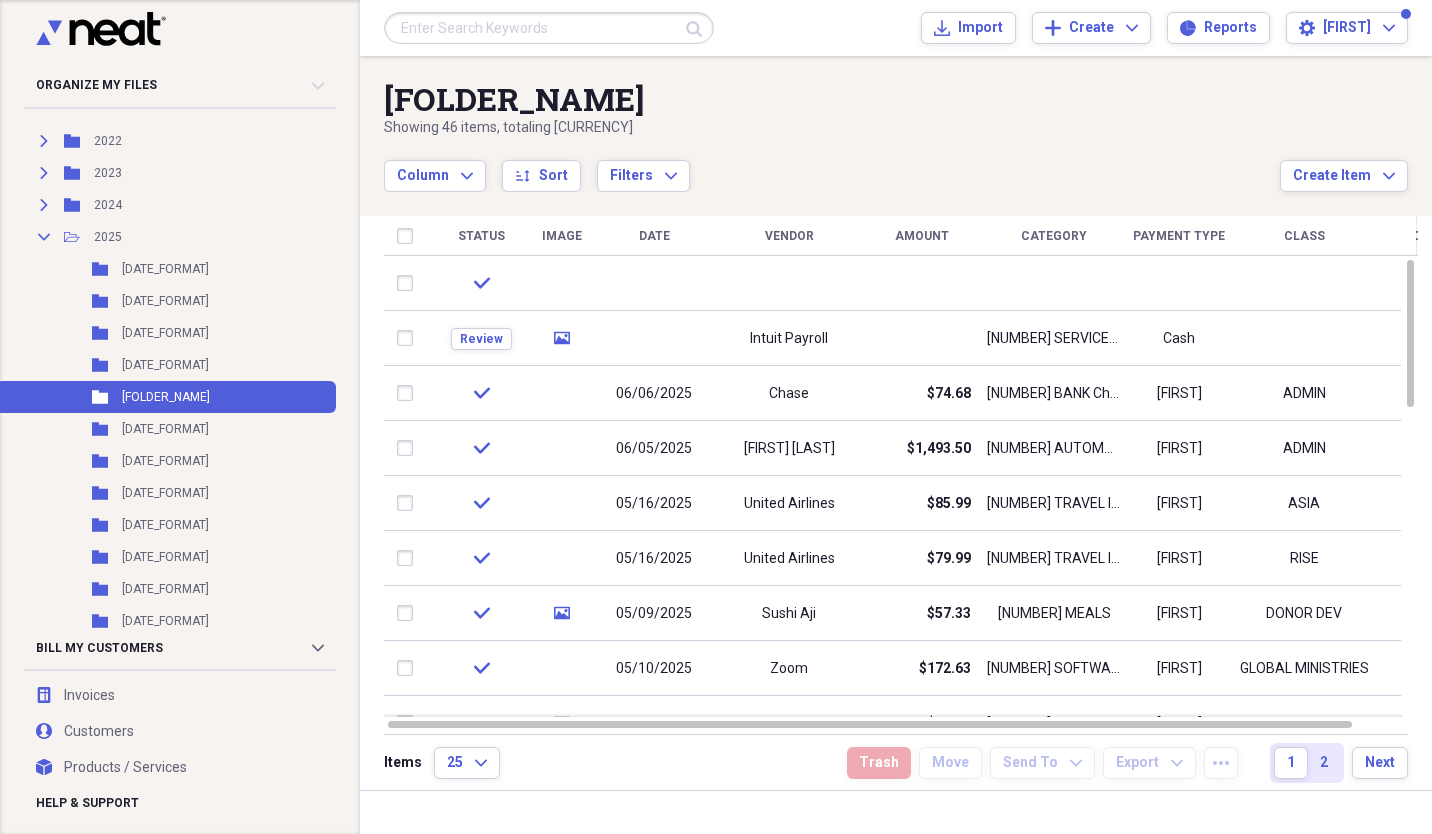 click on "[DATE_FORMAT]" at bounding box center (165, 333) 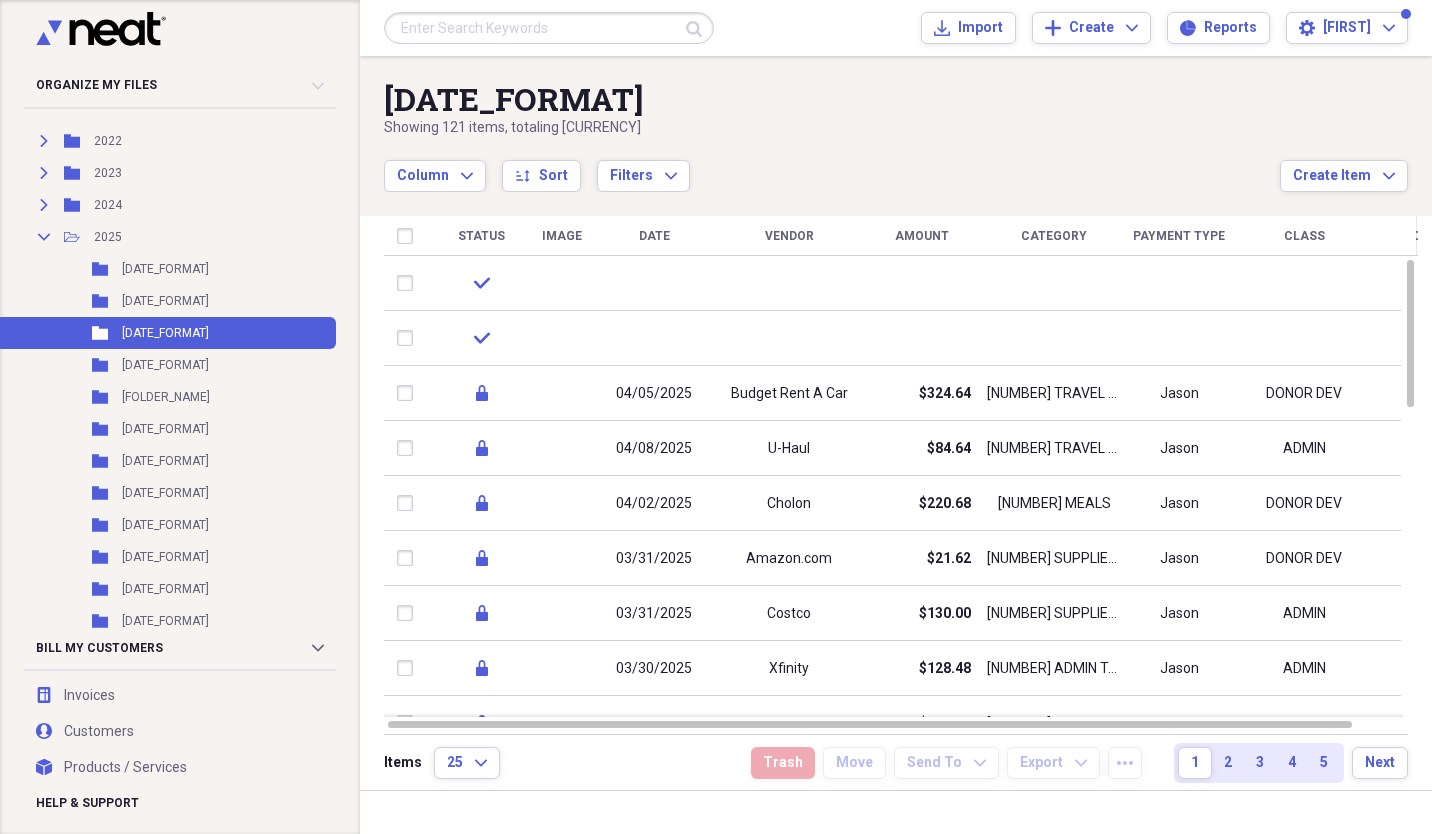 click at bounding box center (409, 283) 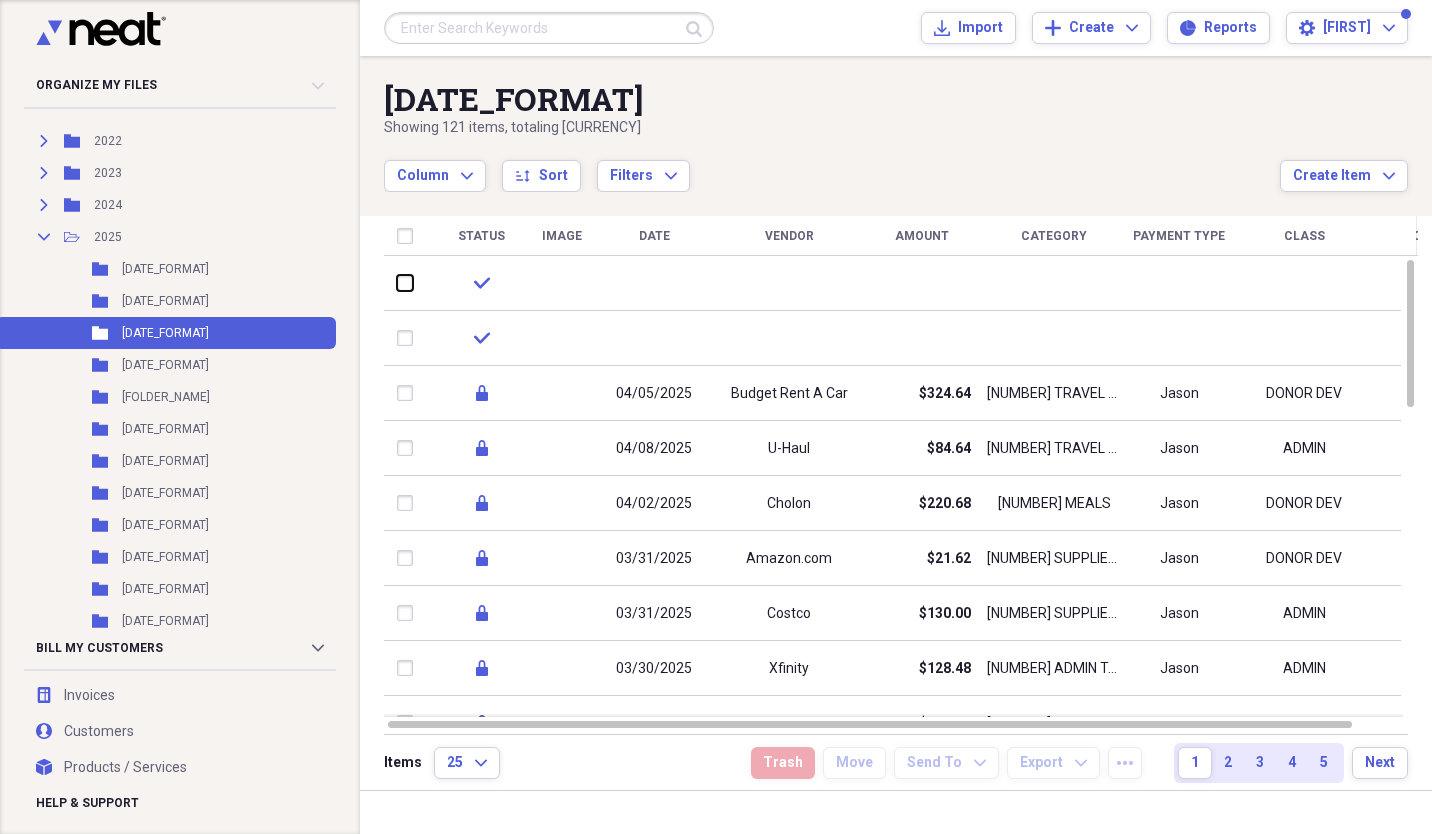 click at bounding box center [397, 283] 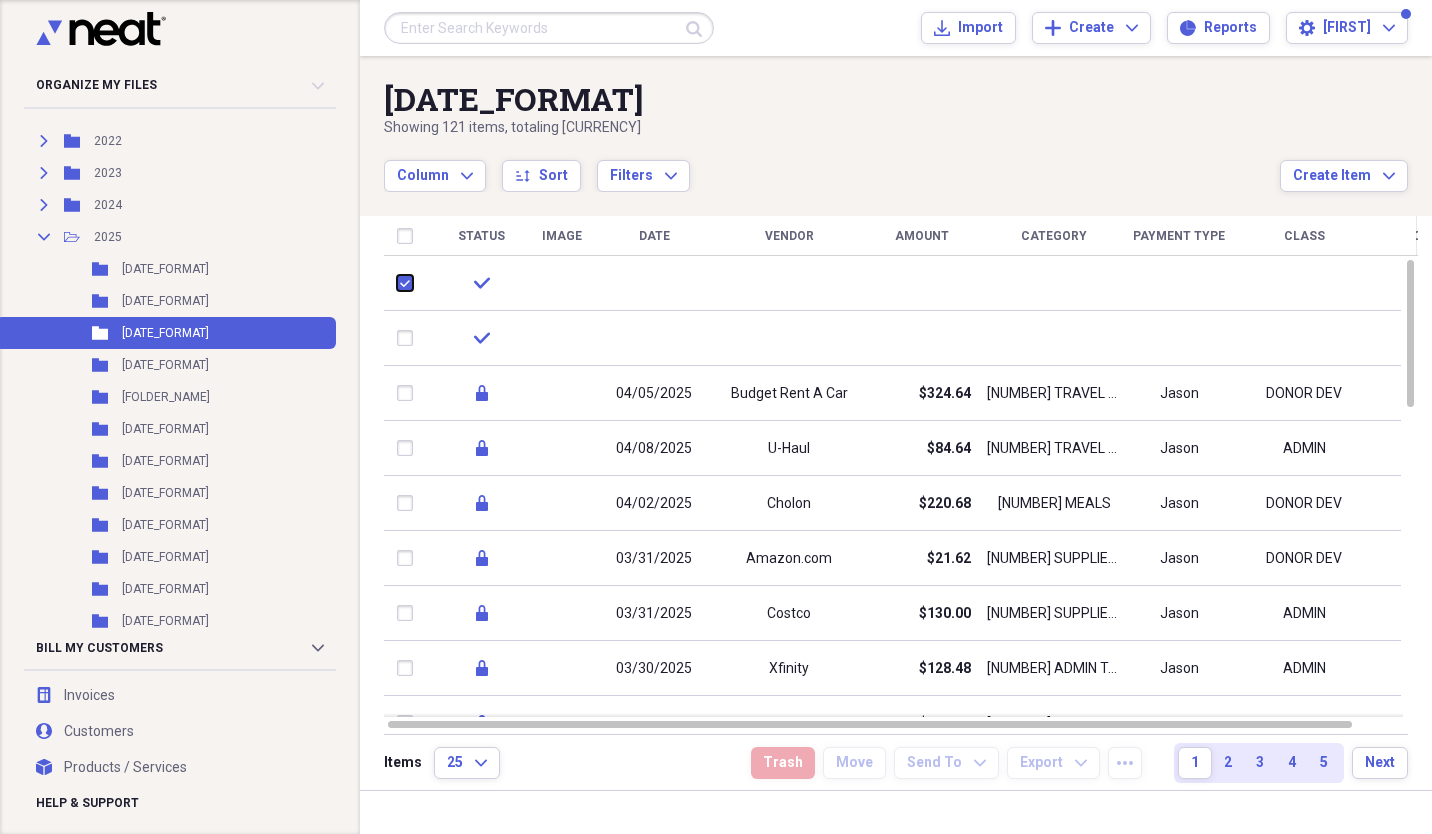 checkbox on "true" 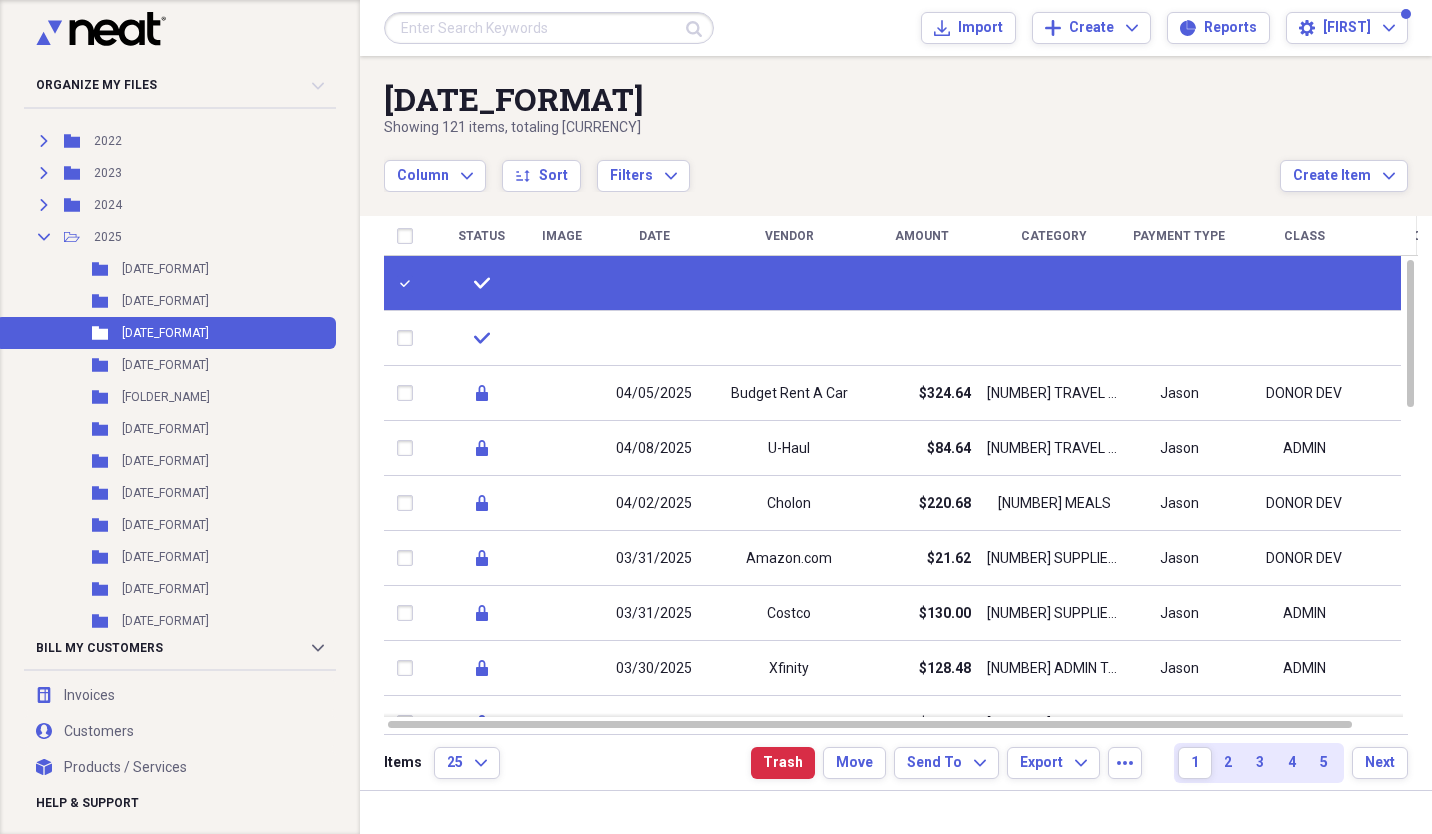 click at bounding box center (409, 338) 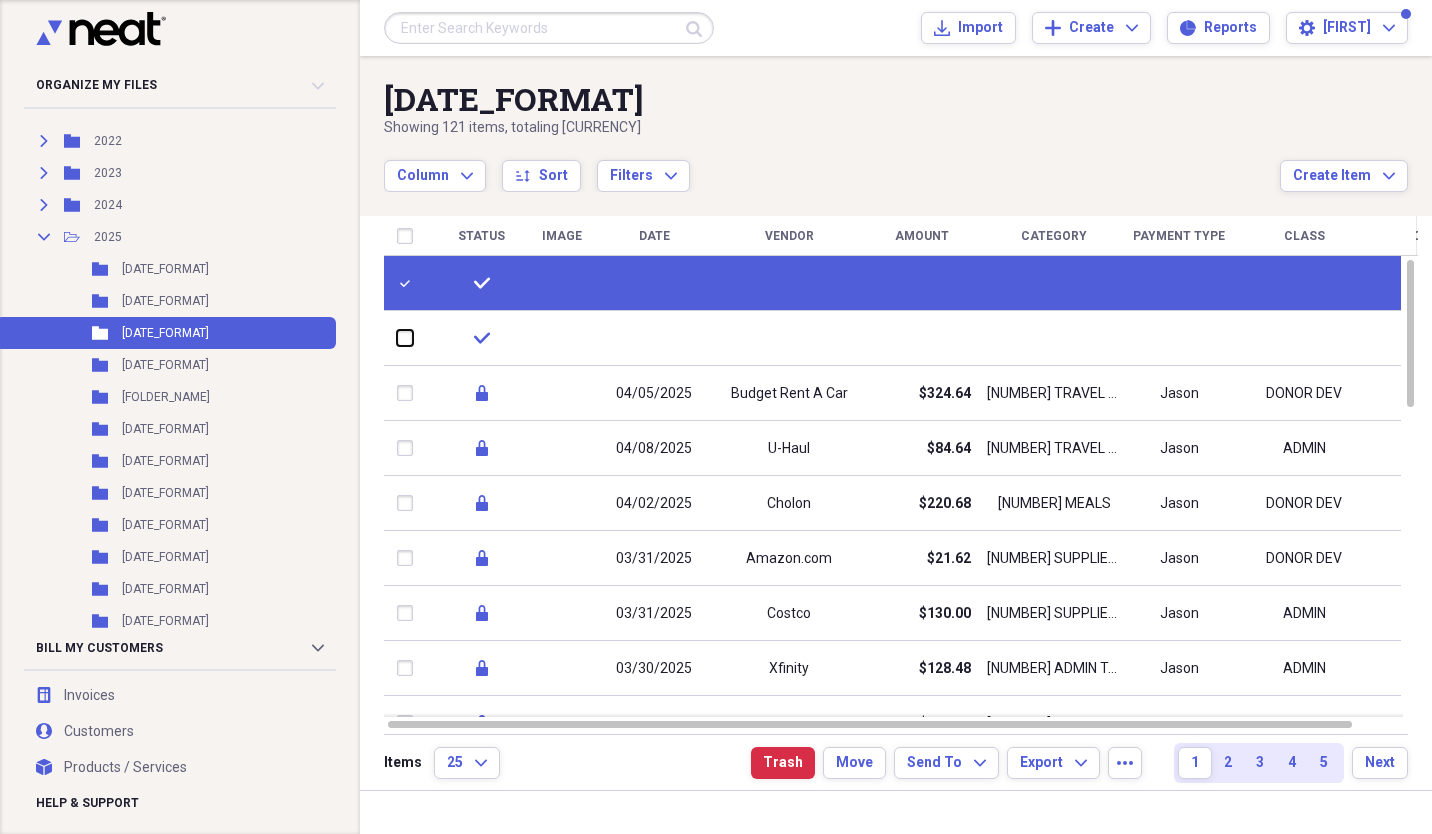 click at bounding box center [397, 338] 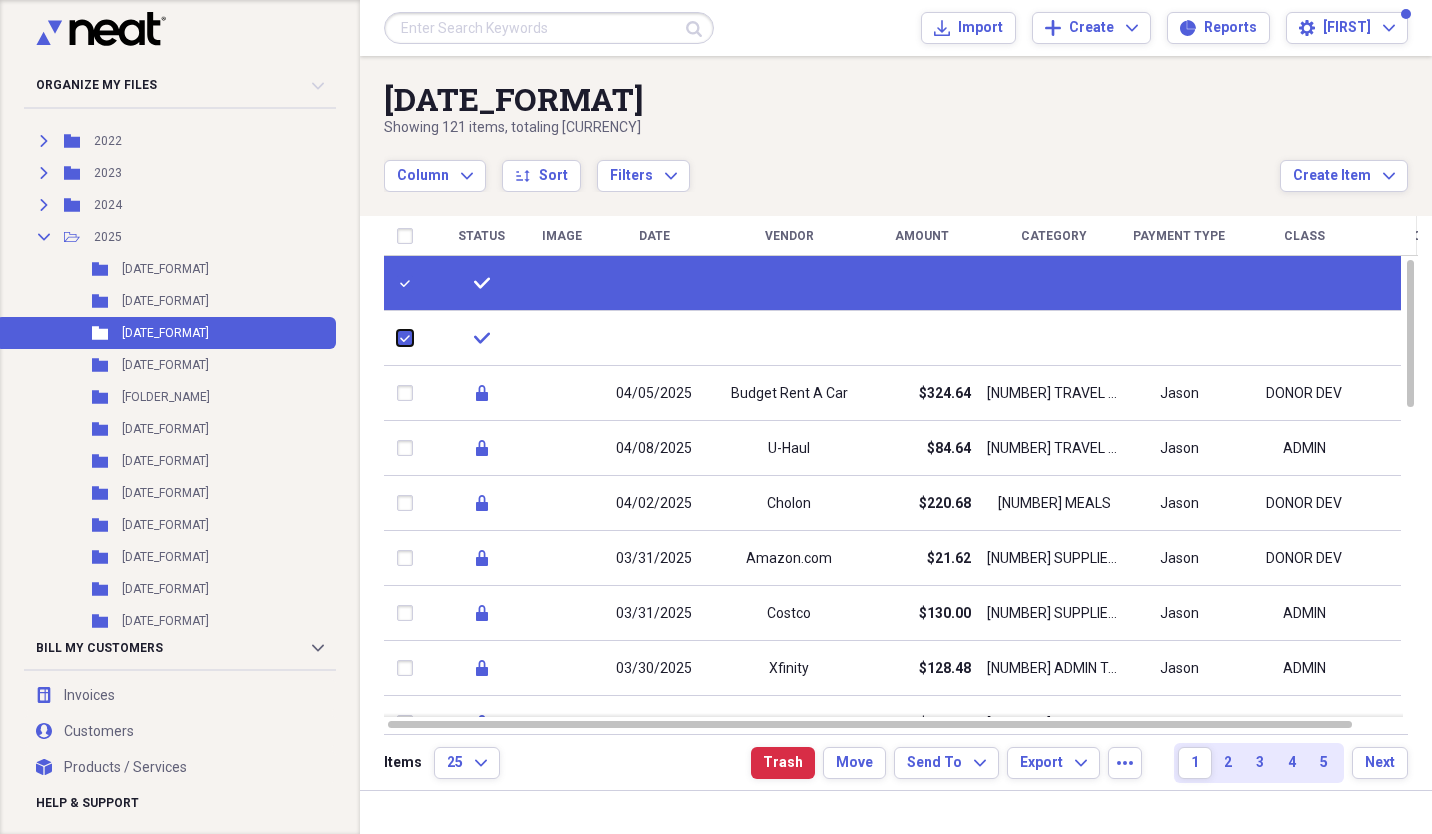 checkbox on "true" 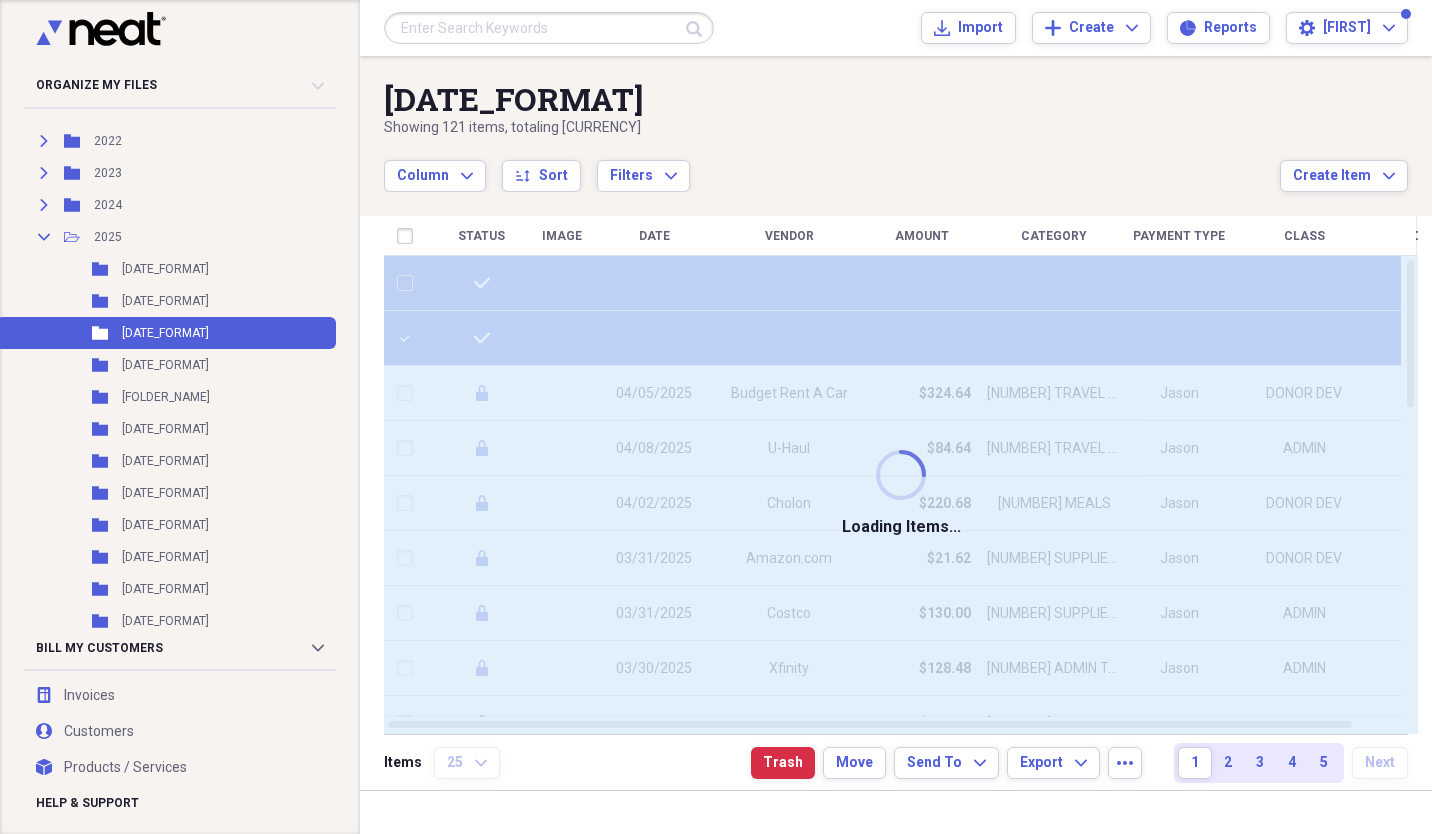 checkbox on "false" 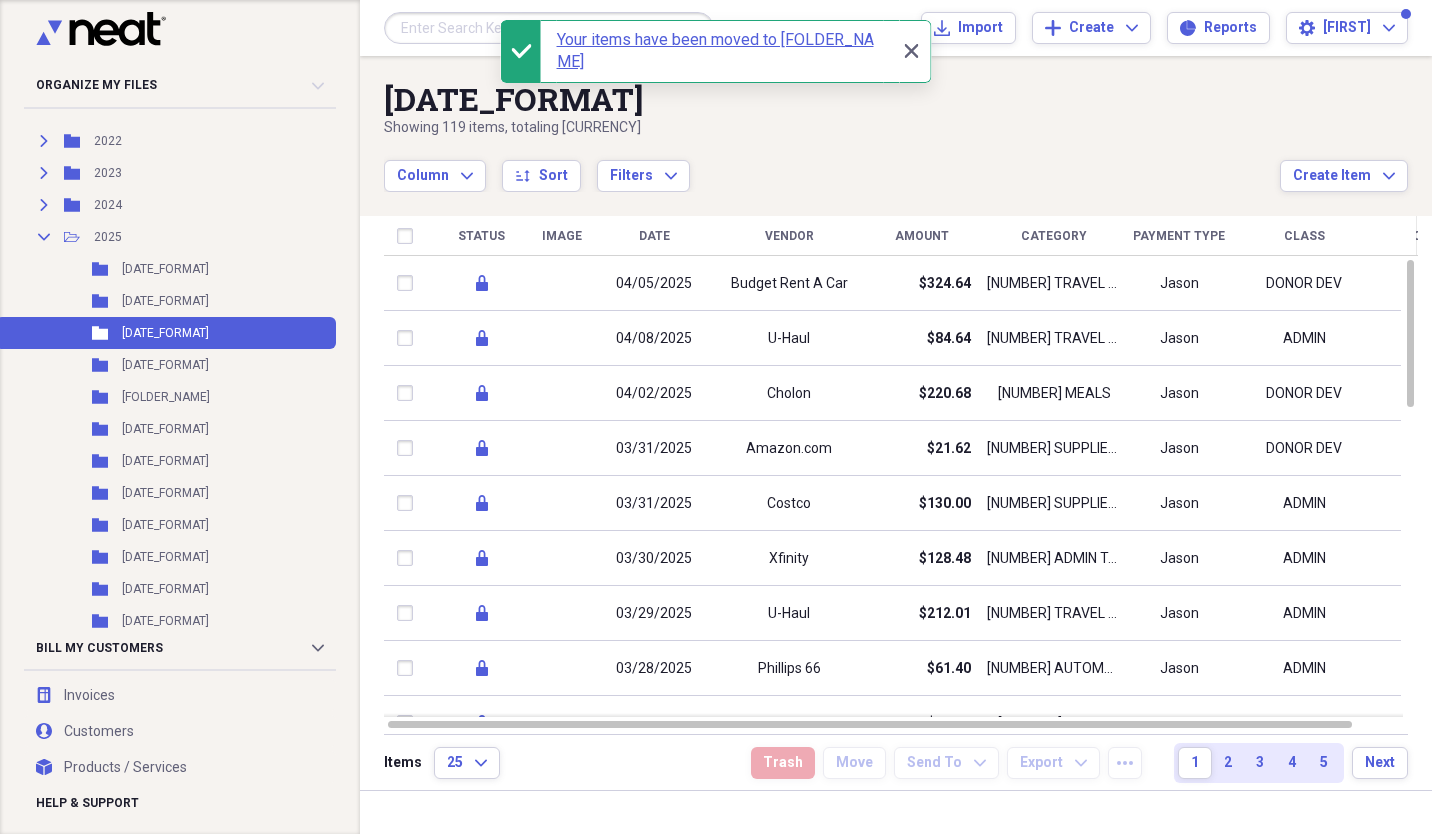 click on "[FOLDER_NAME]" at bounding box center (166, 397) 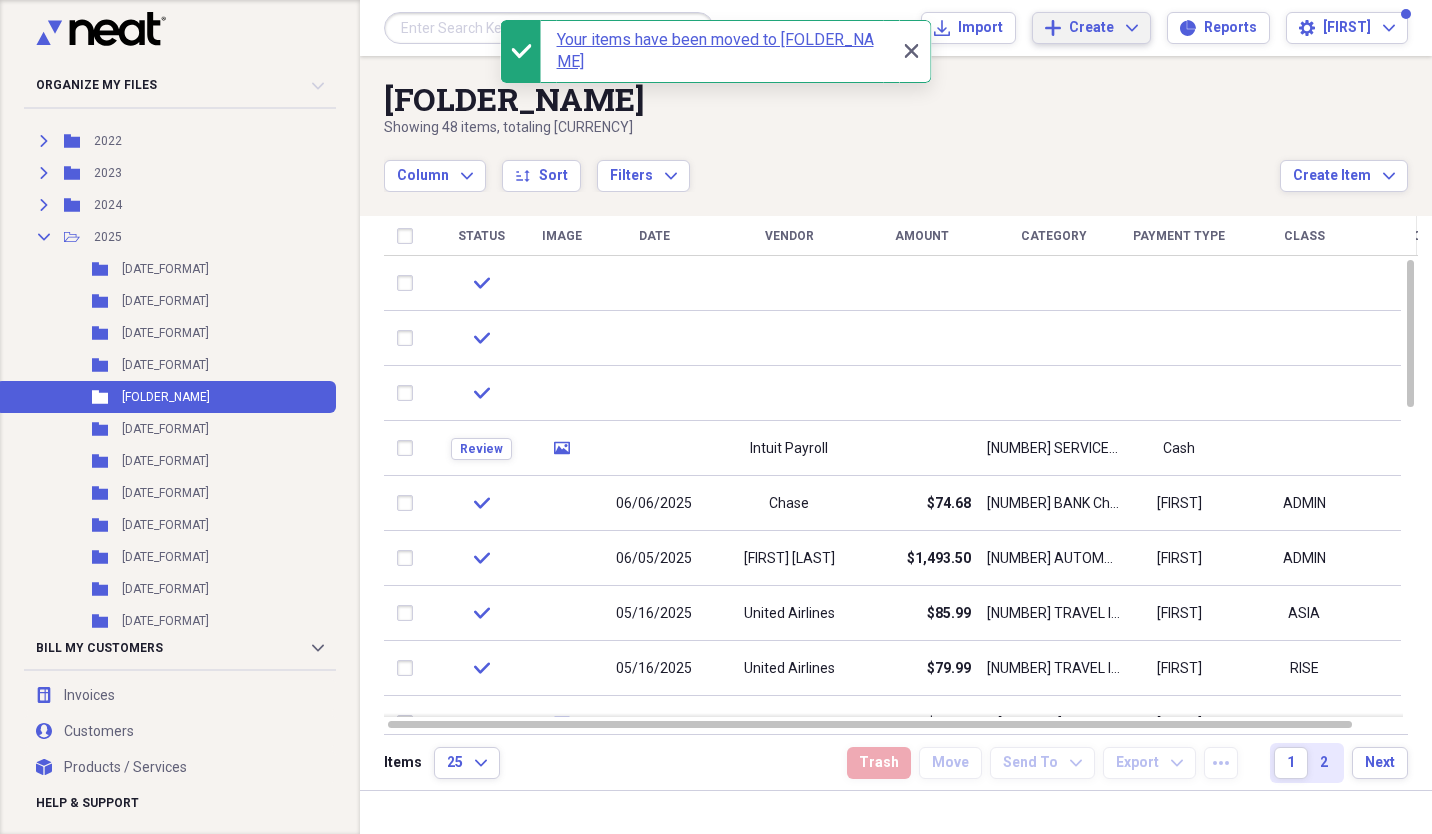 click on "Add Create Expand" at bounding box center [1091, 28] 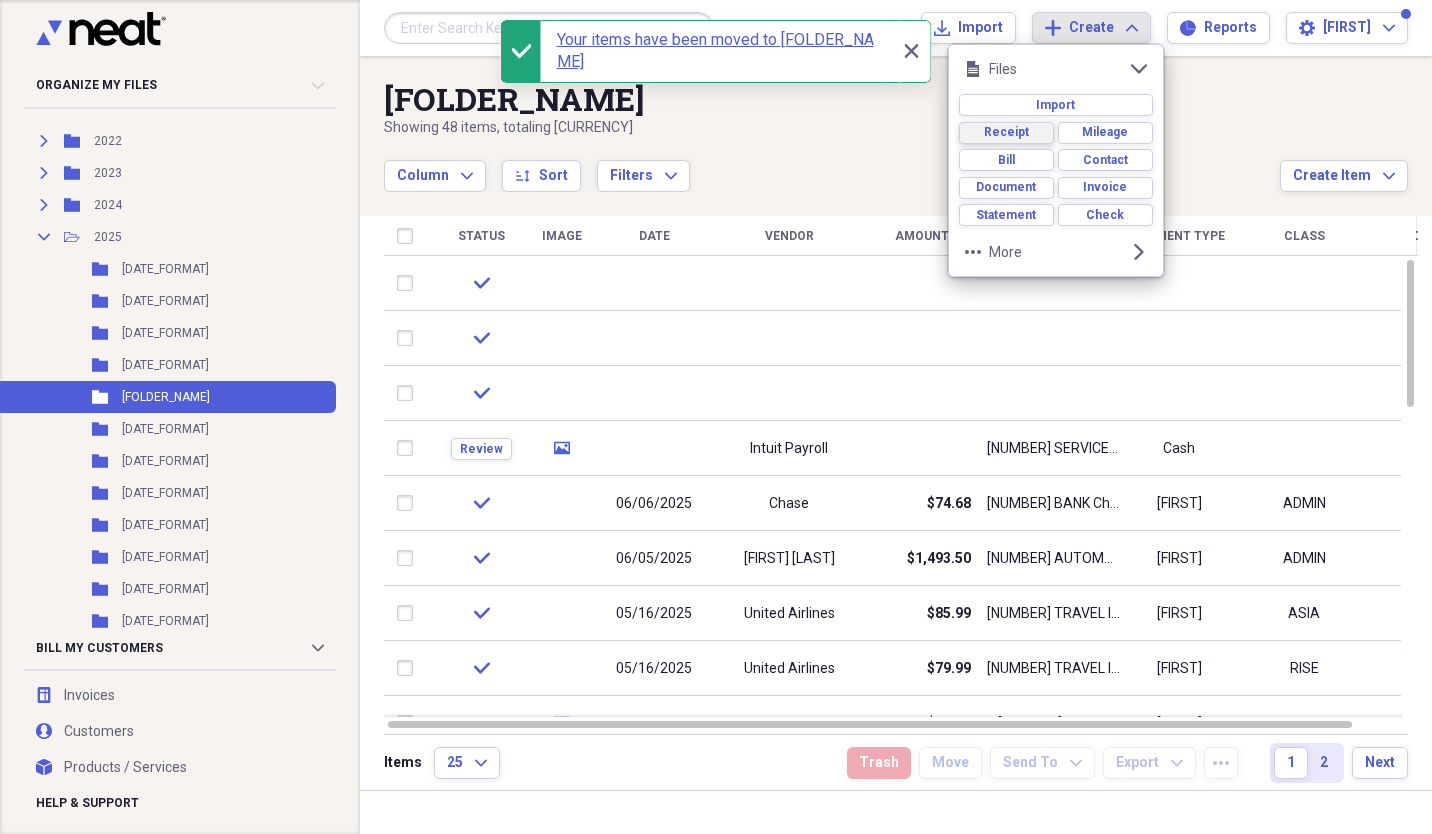 click on "Receipt" at bounding box center (1006, 133) 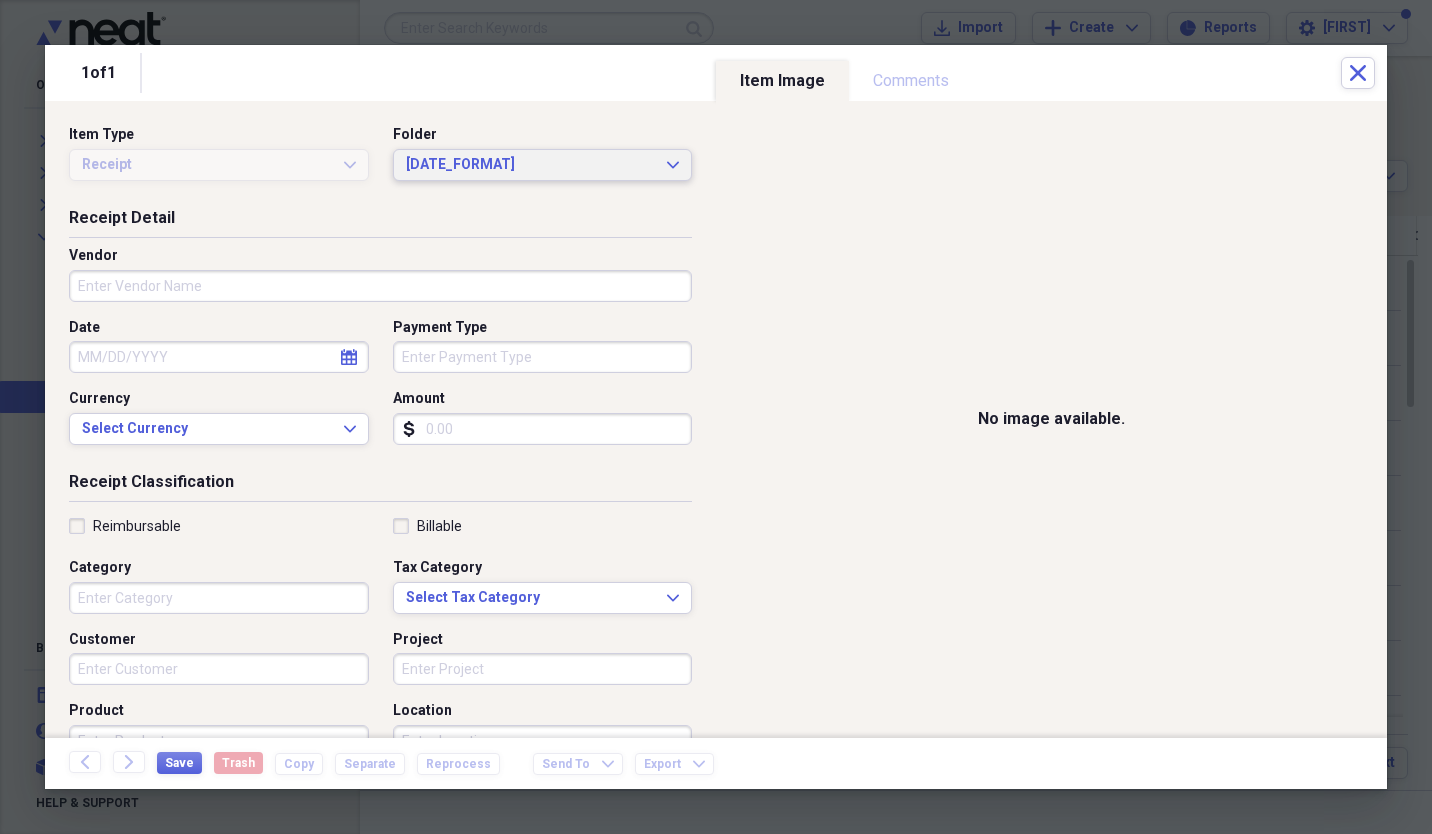 click on "[DATE_FORMAT]" at bounding box center [531, 165] 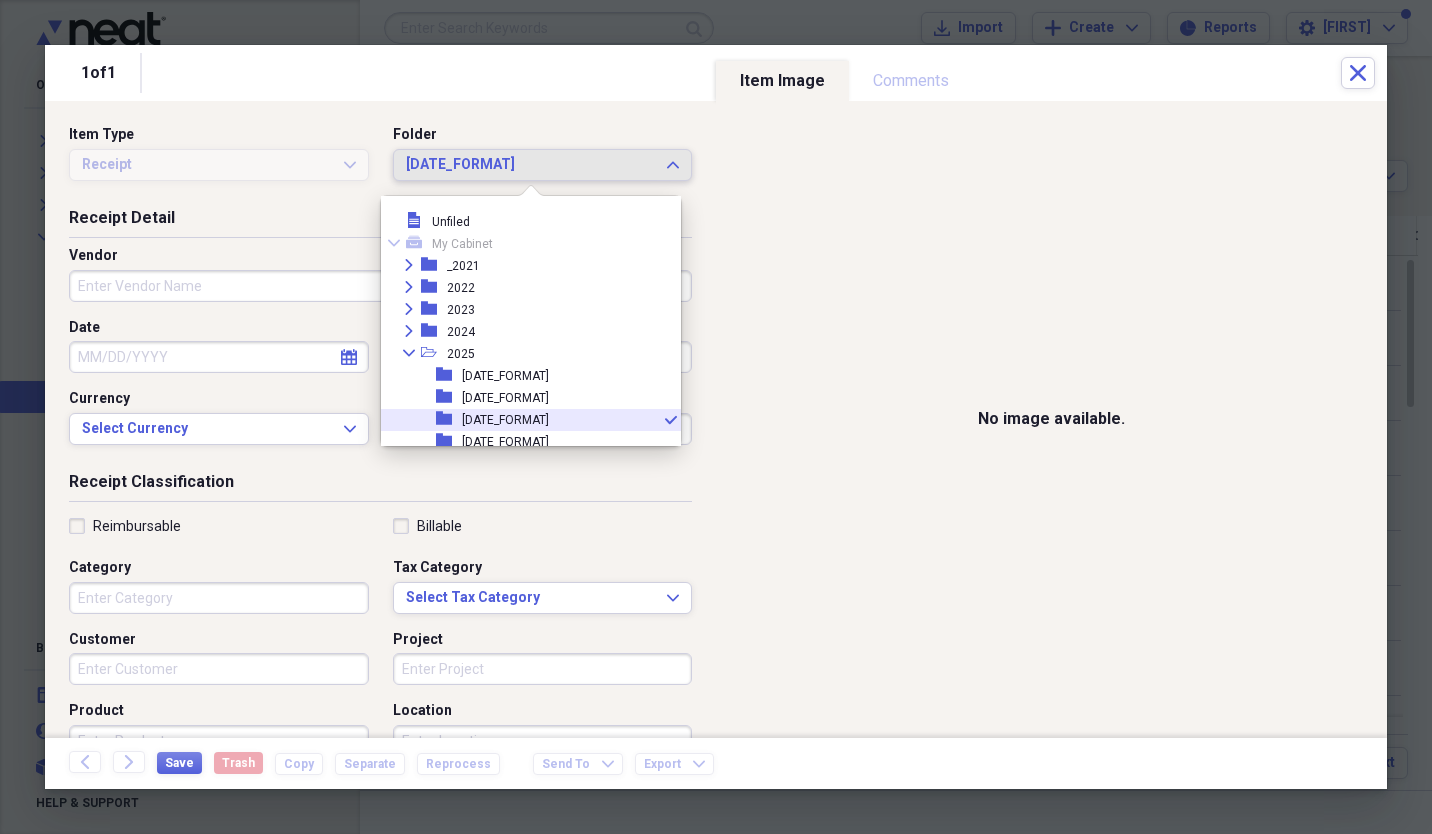 scroll, scrollTop: 99, scrollLeft: 0, axis: vertical 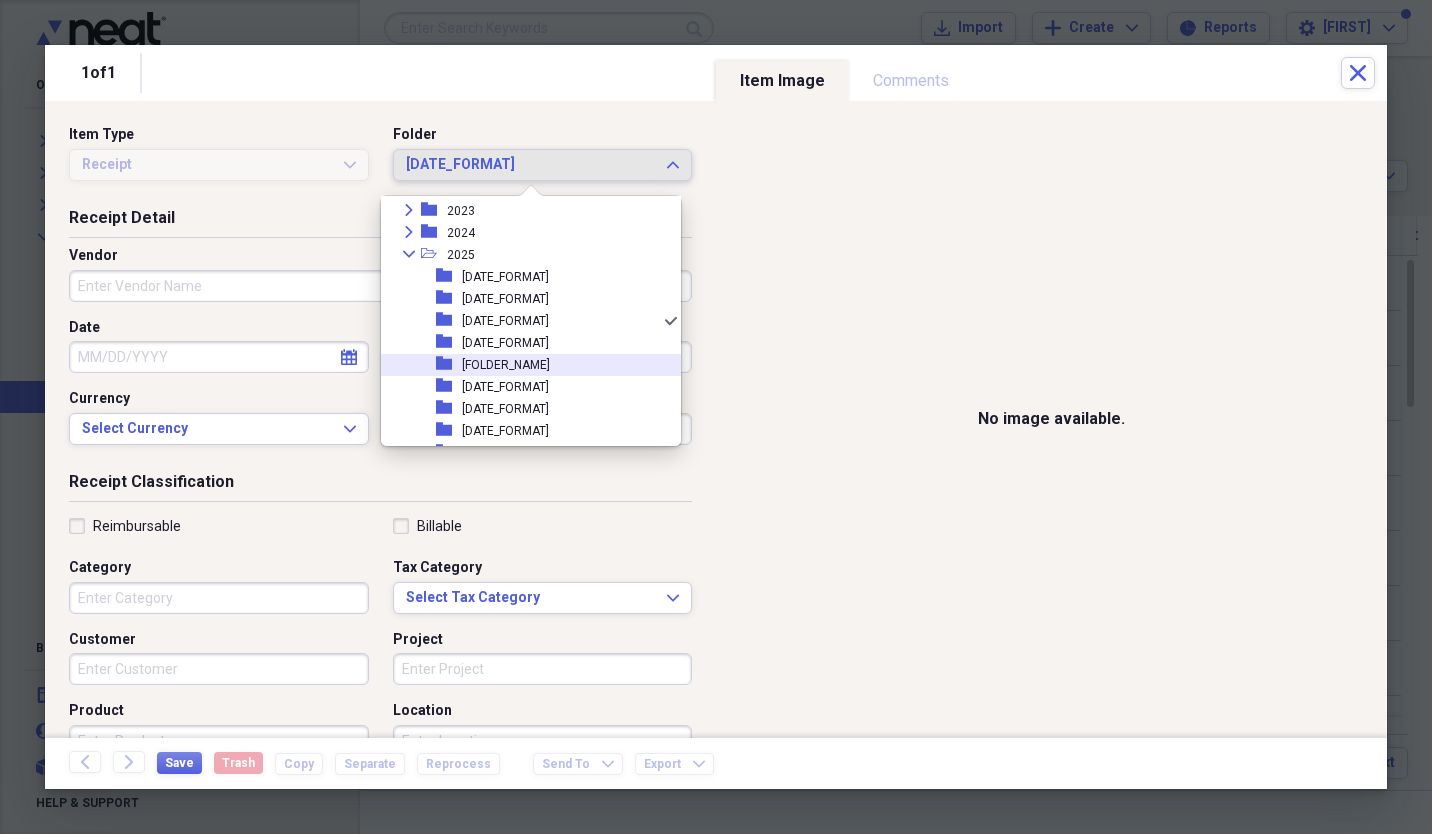 click on "[FOLDER_NAME]" at bounding box center (506, 365) 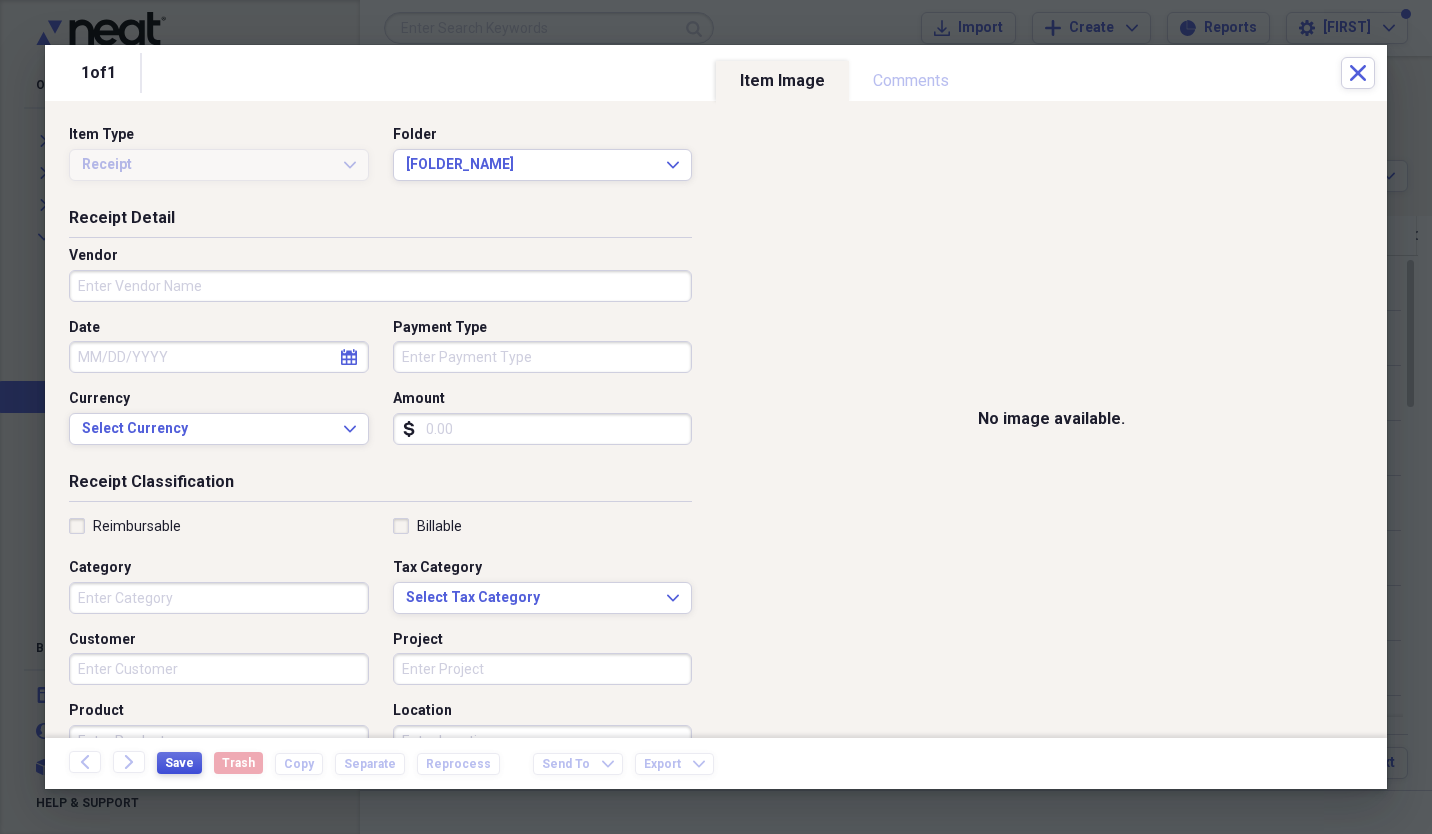 click on "Save" at bounding box center [179, 763] 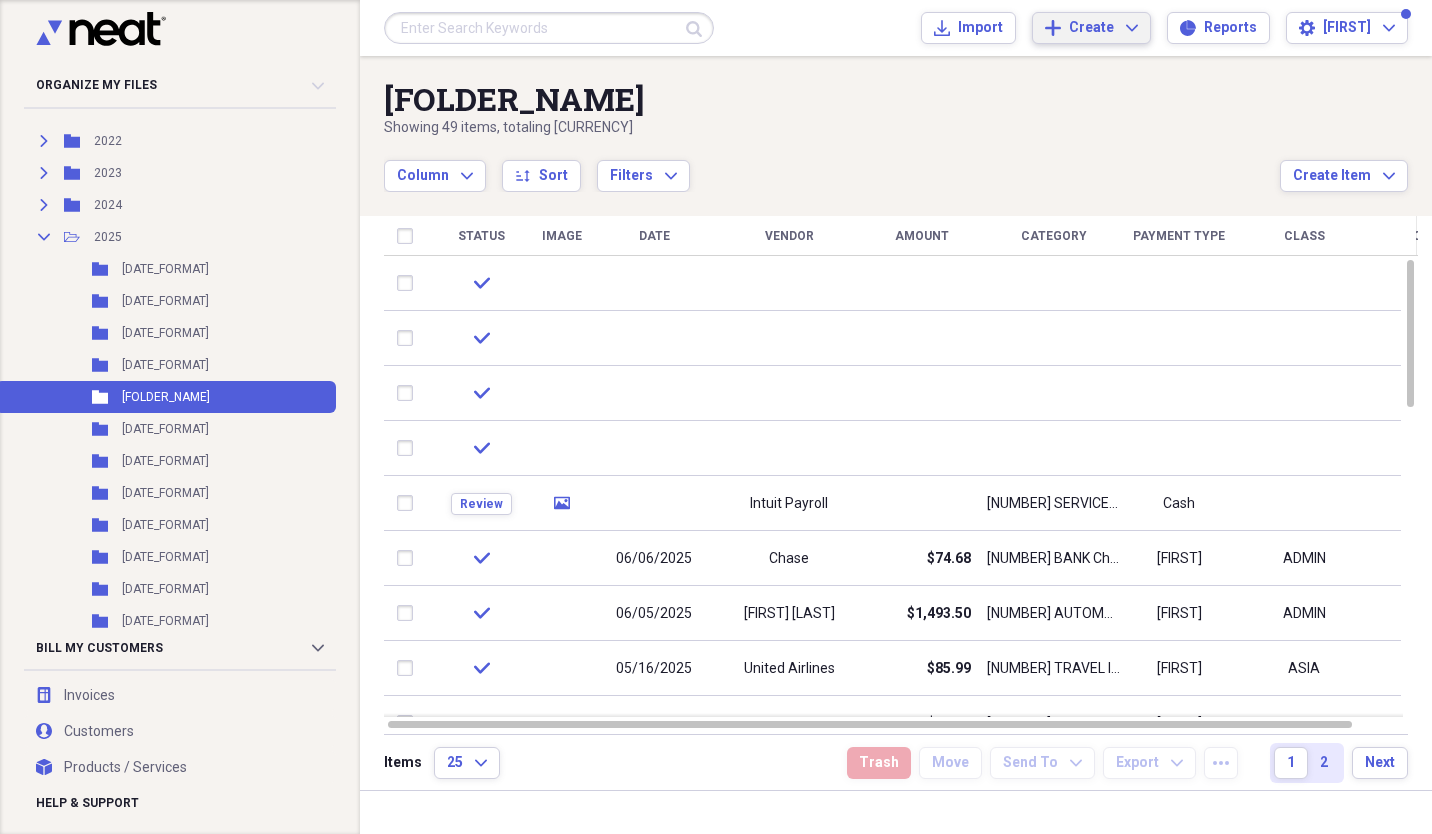 click on "Create" at bounding box center [1091, 28] 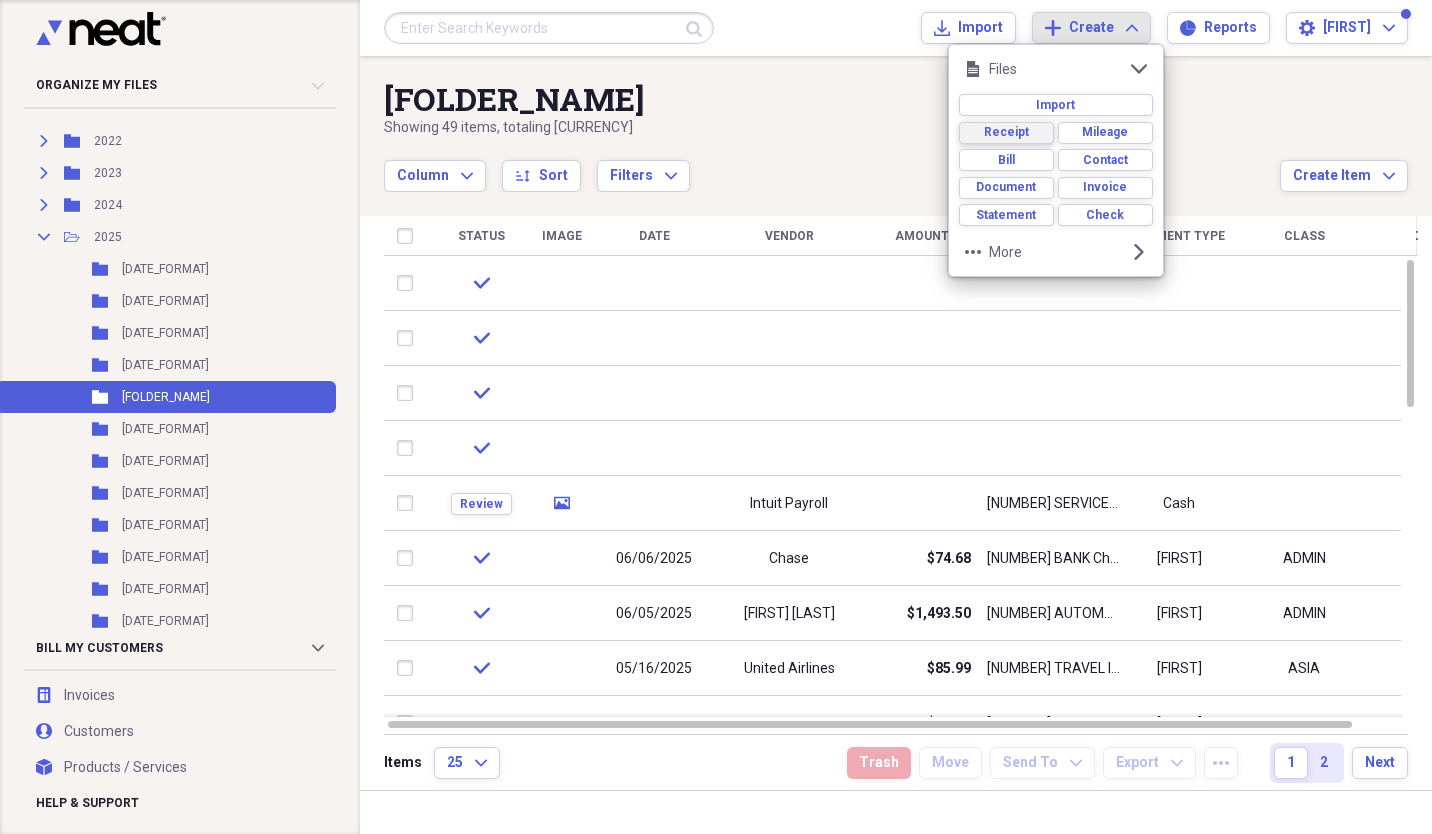 click on "Receipt" at bounding box center (1006, 132) 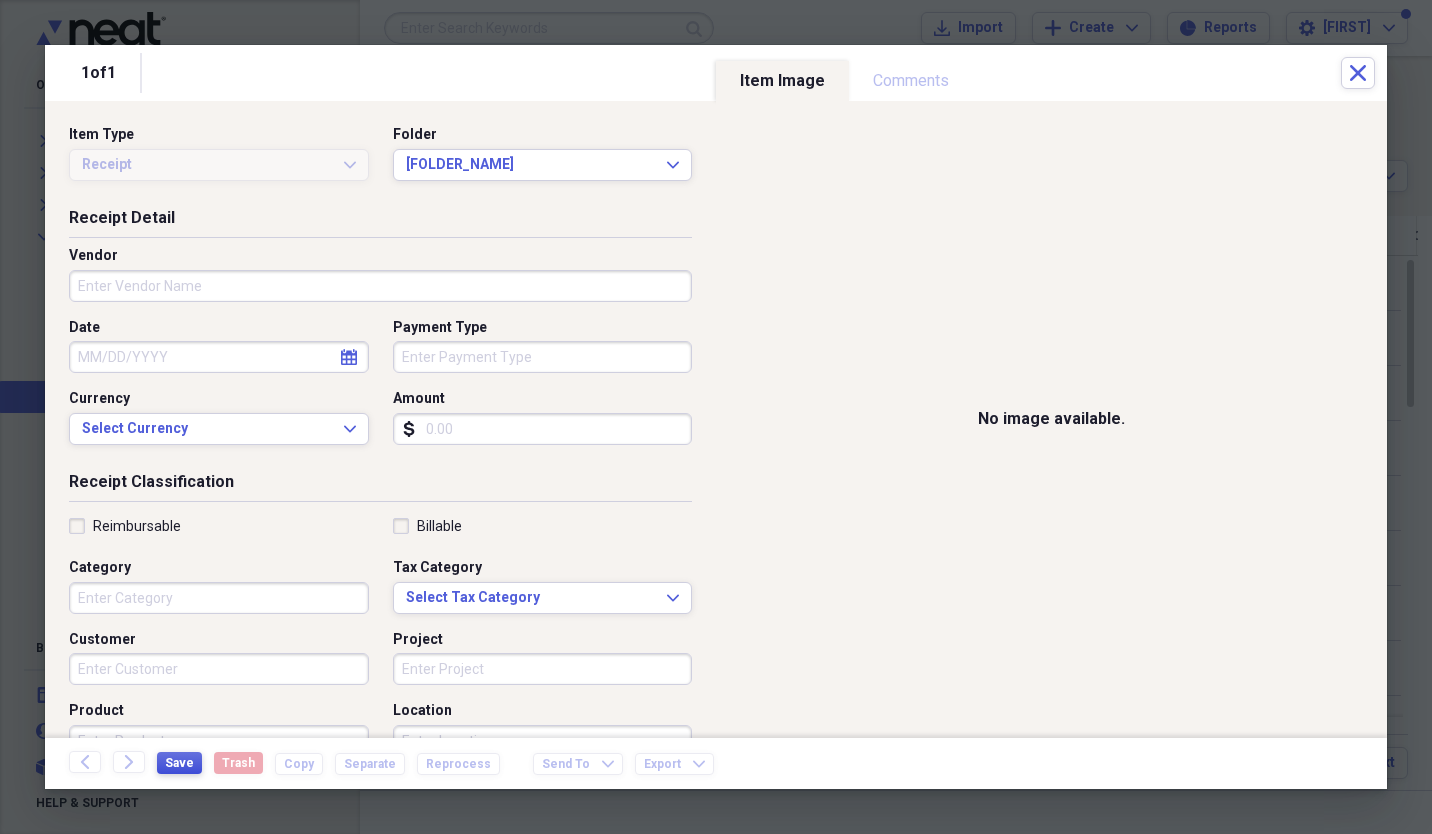 click on "Save" at bounding box center [179, 763] 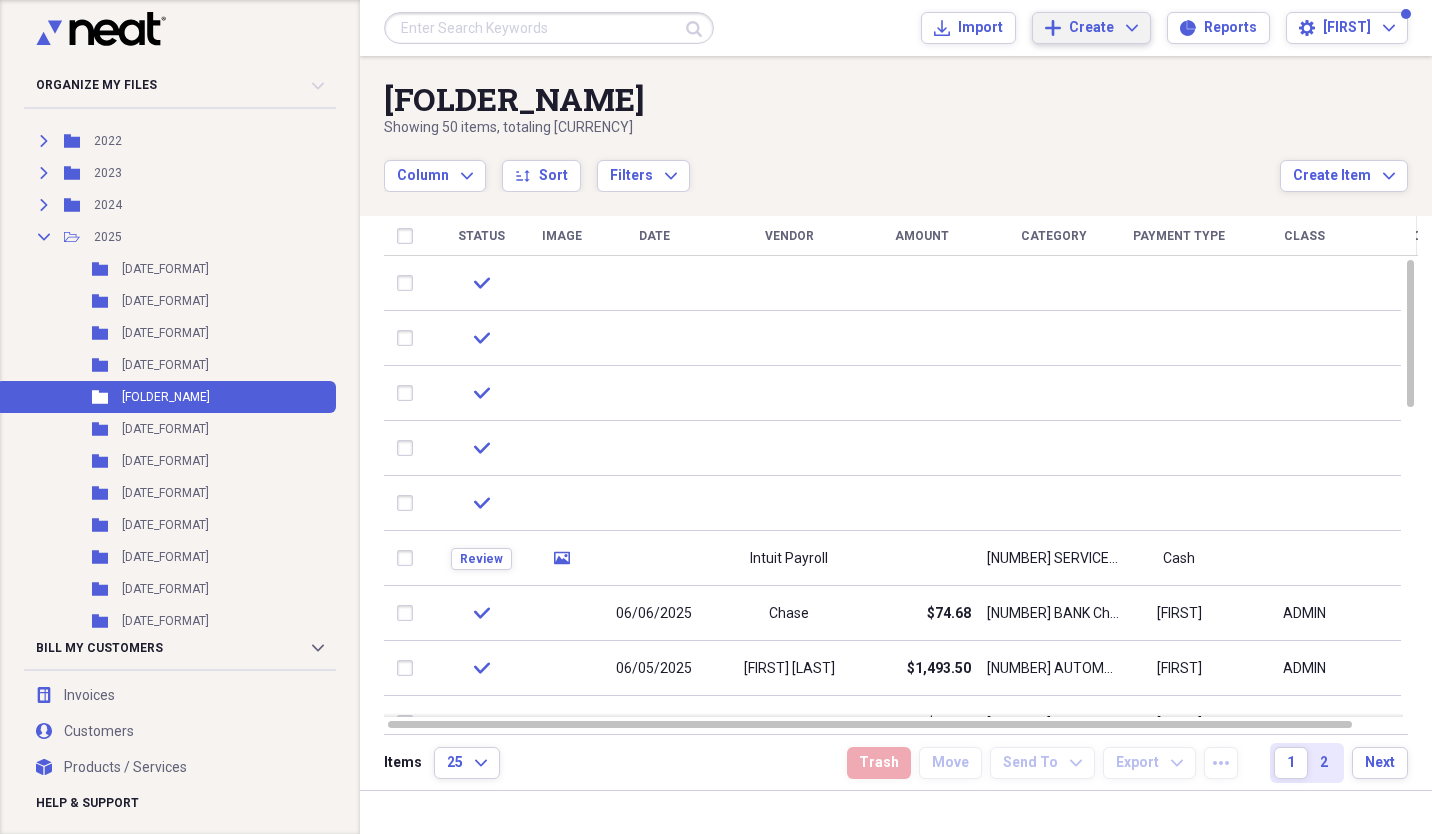 click on "Create" at bounding box center (1091, 28) 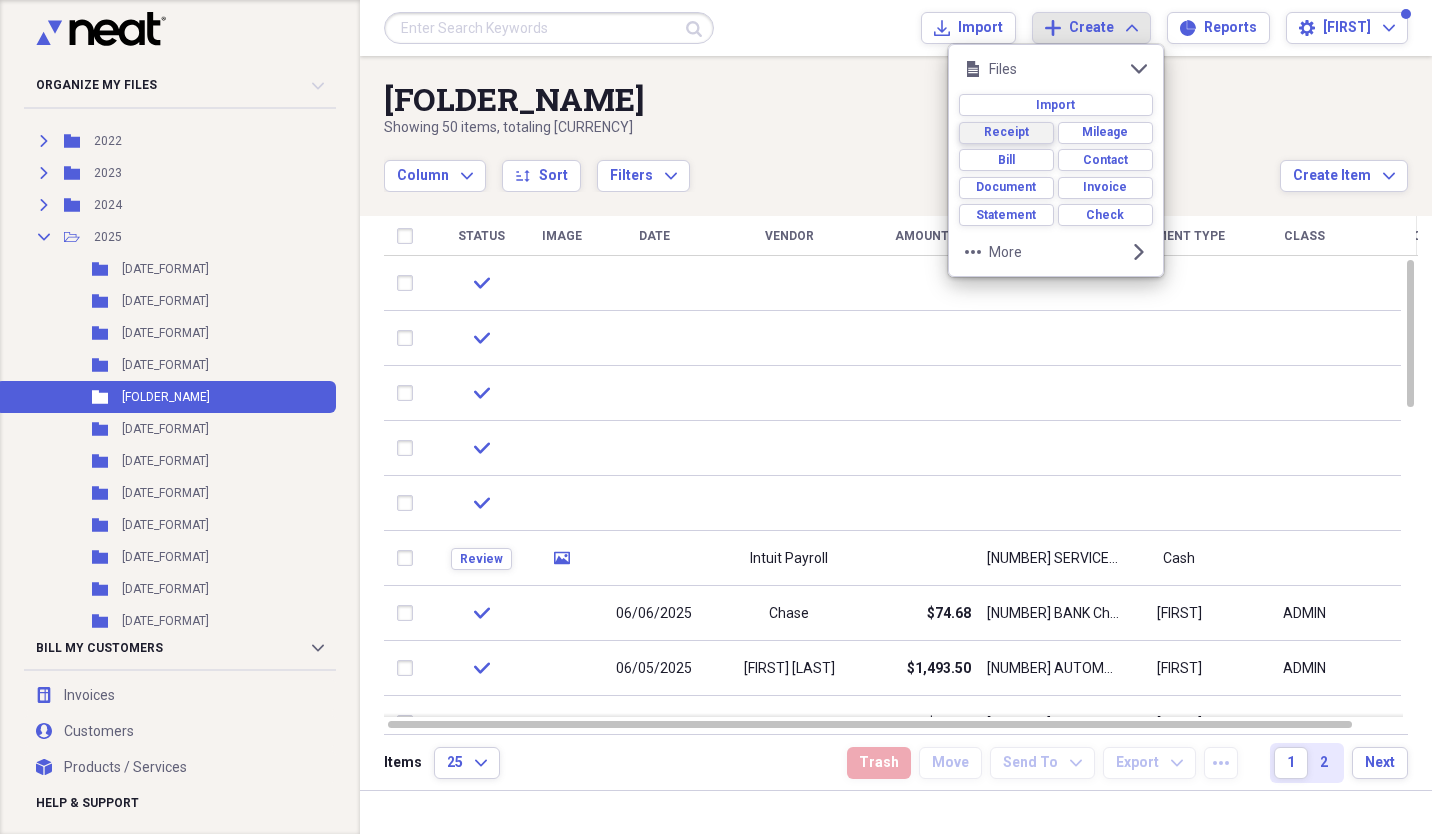 click on "Receipt" at bounding box center [1006, 132] 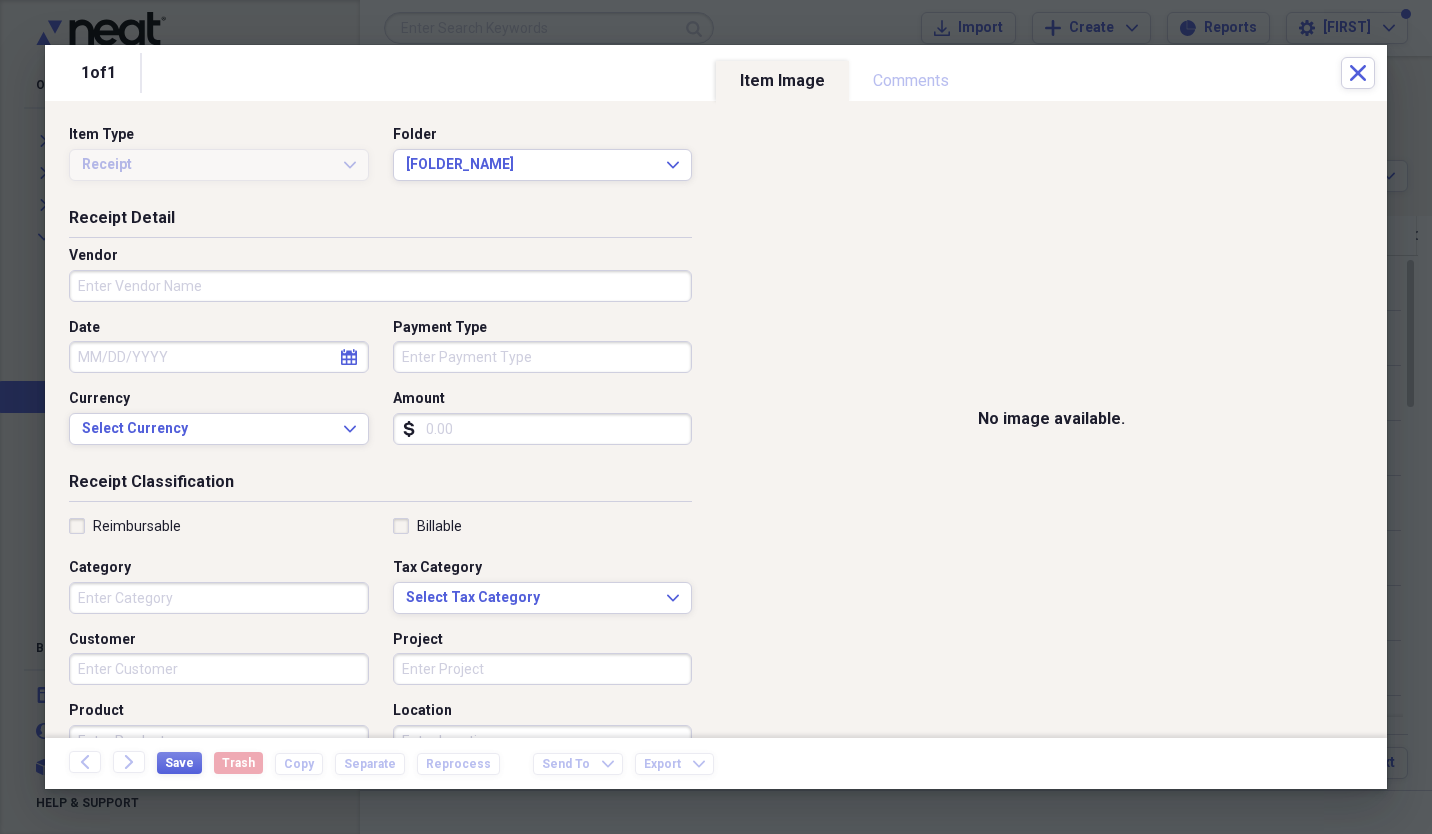 click on "Back Forward Save Trash Copy Separate Reprocess Send To Expand Export Expand" at bounding box center (716, 763) 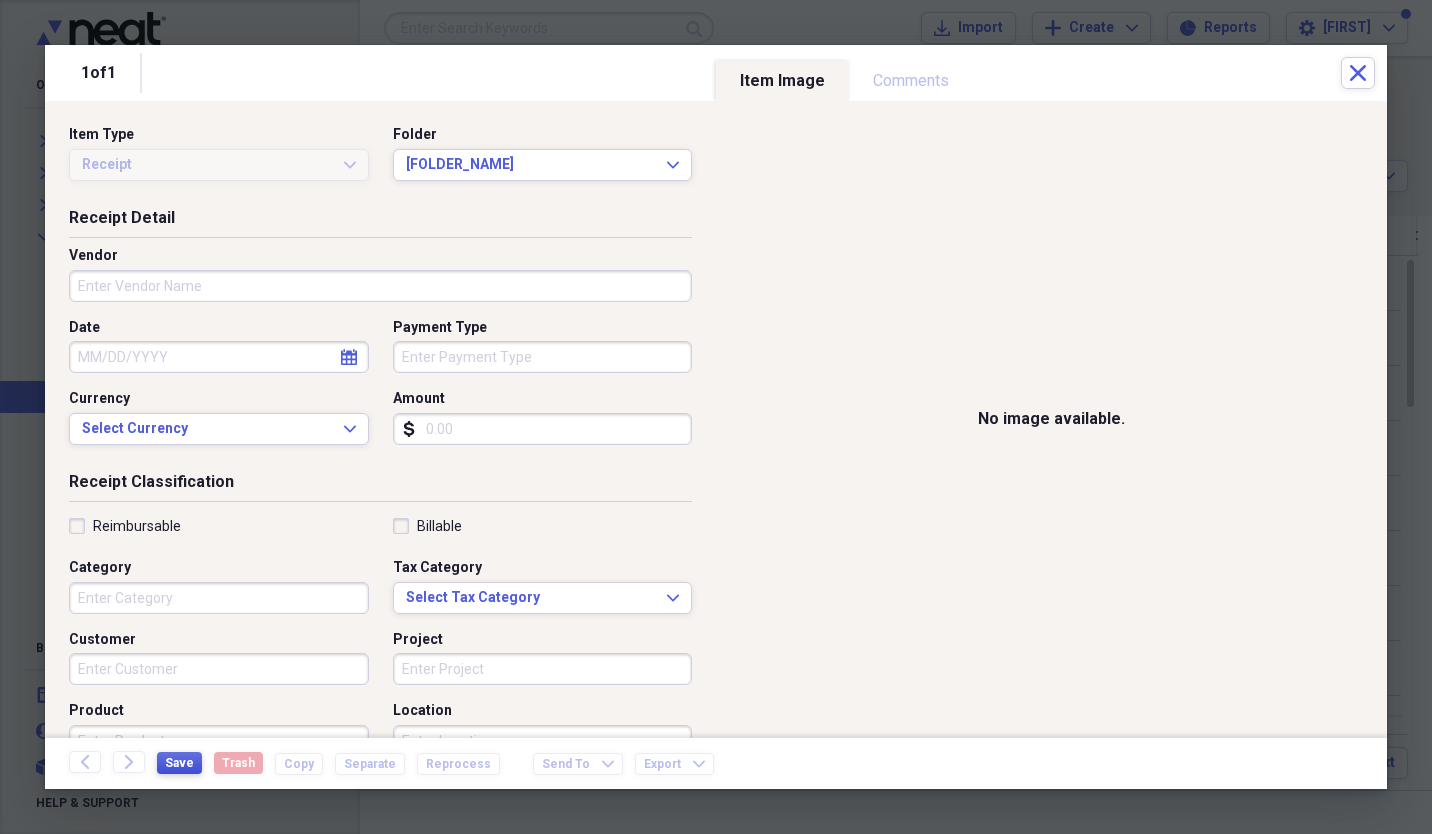 click on "Save" at bounding box center [179, 763] 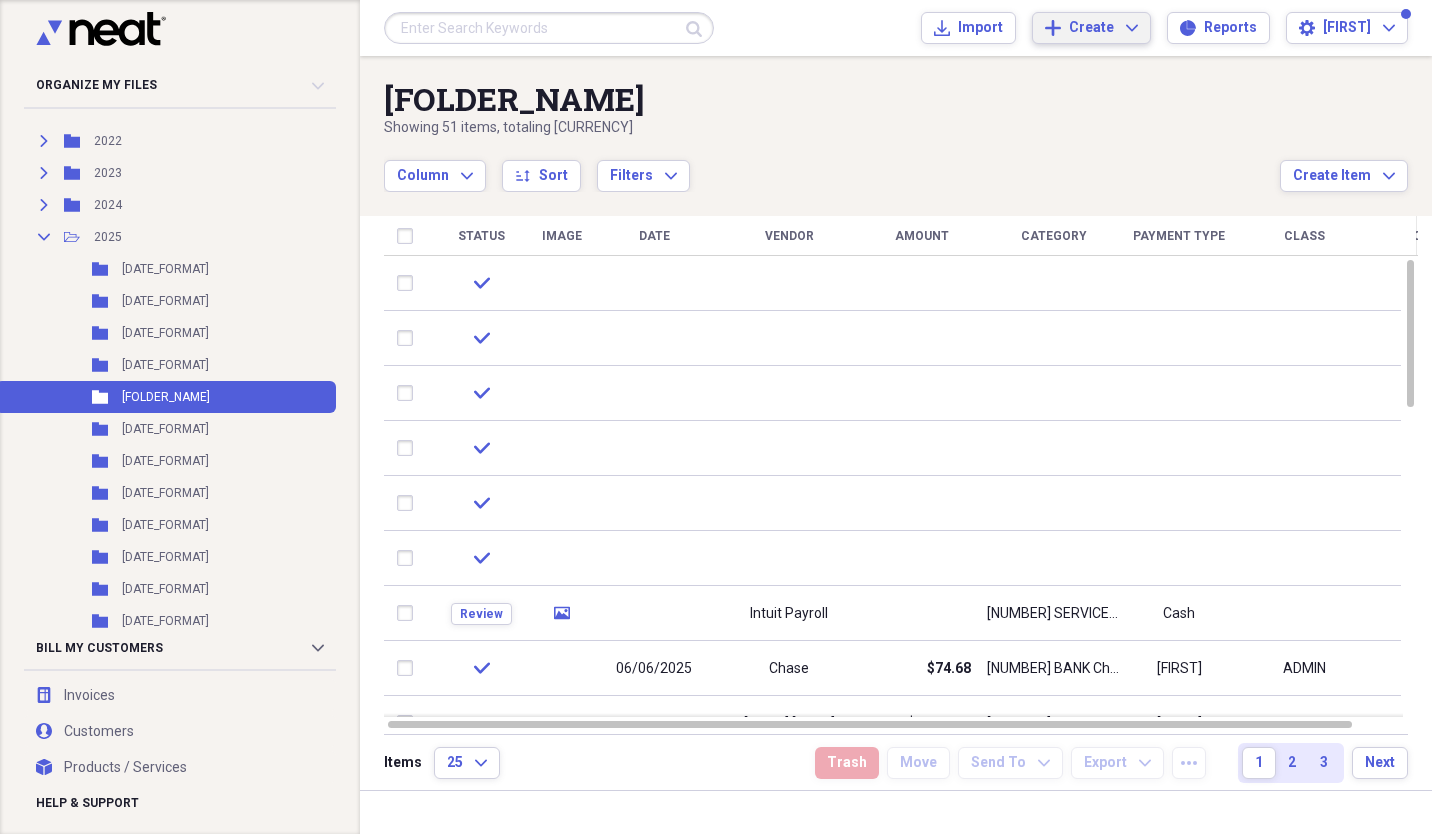 click on "Create" at bounding box center (1091, 28) 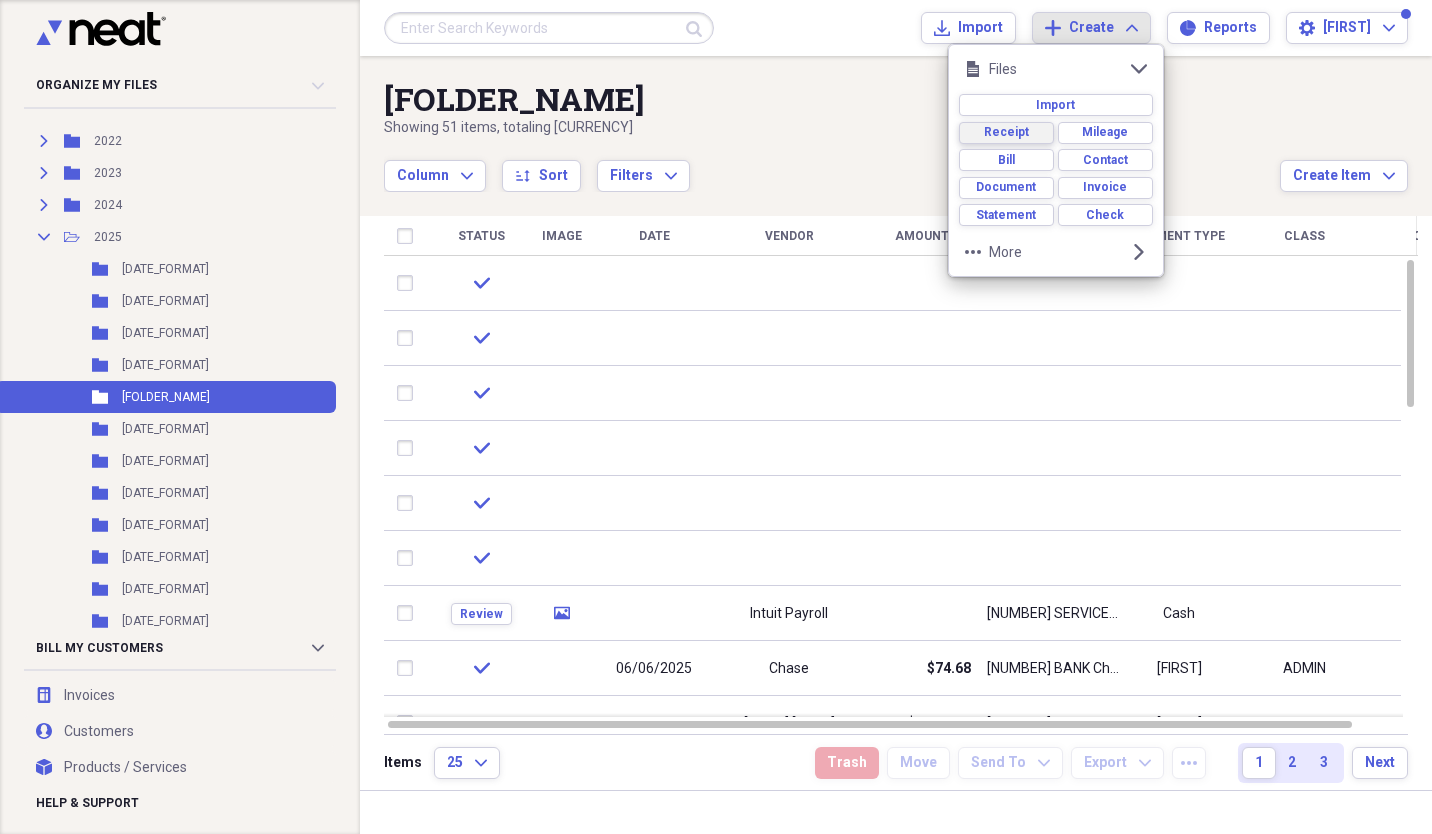 click on "Receipt" at bounding box center (1006, 132) 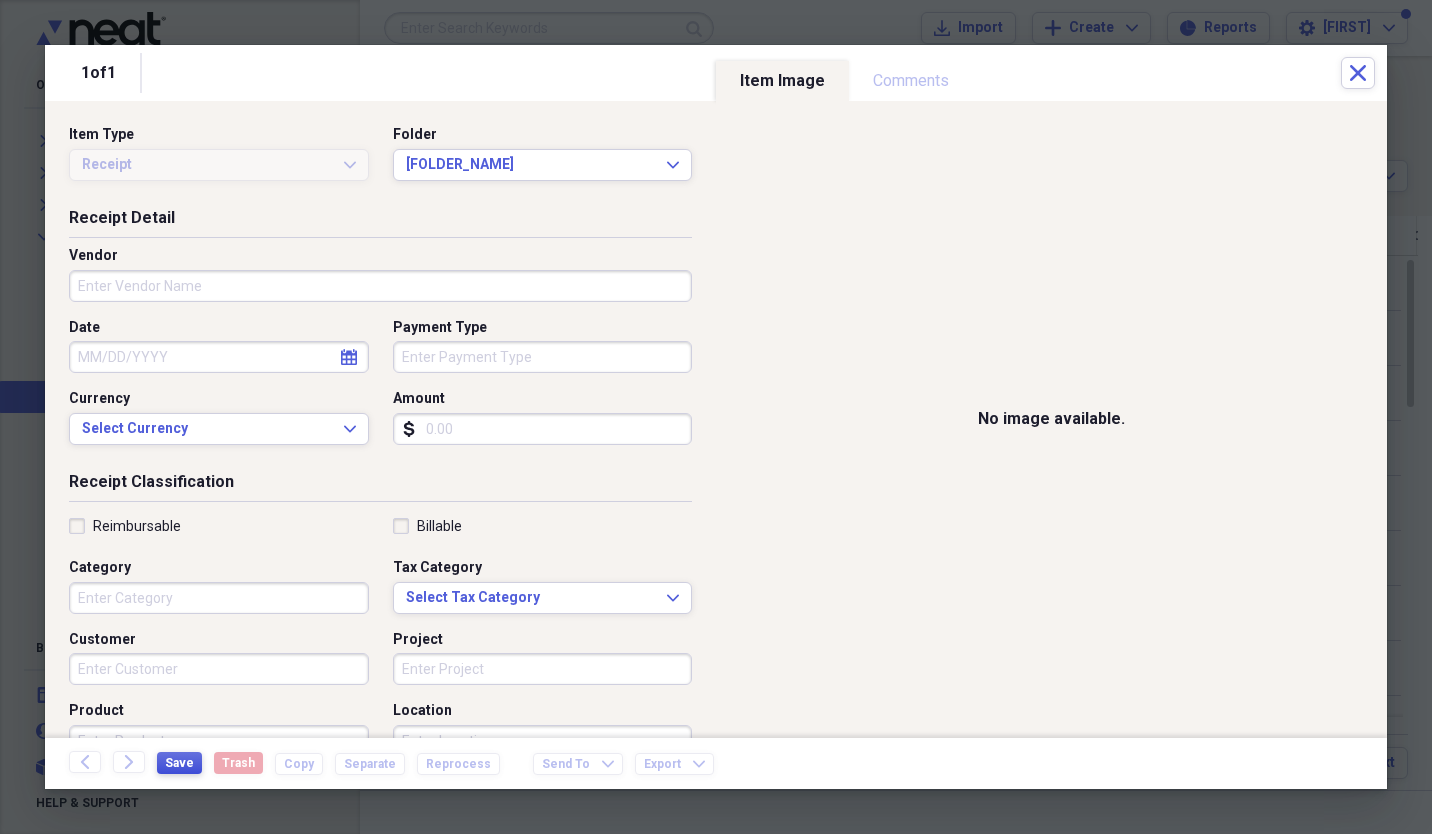 click on "Save" at bounding box center (179, 763) 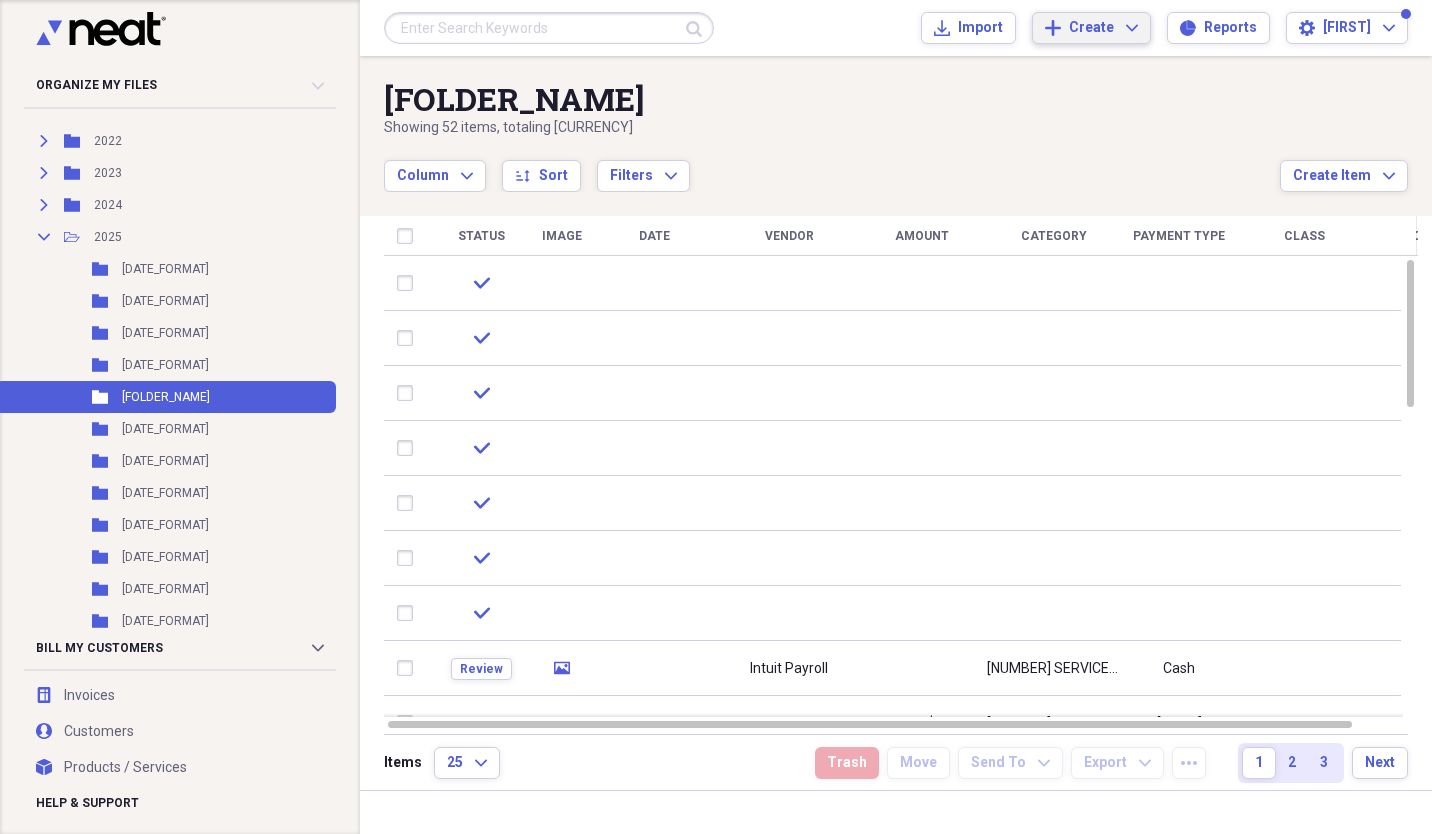 click on "Create" at bounding box center (1091, 28) 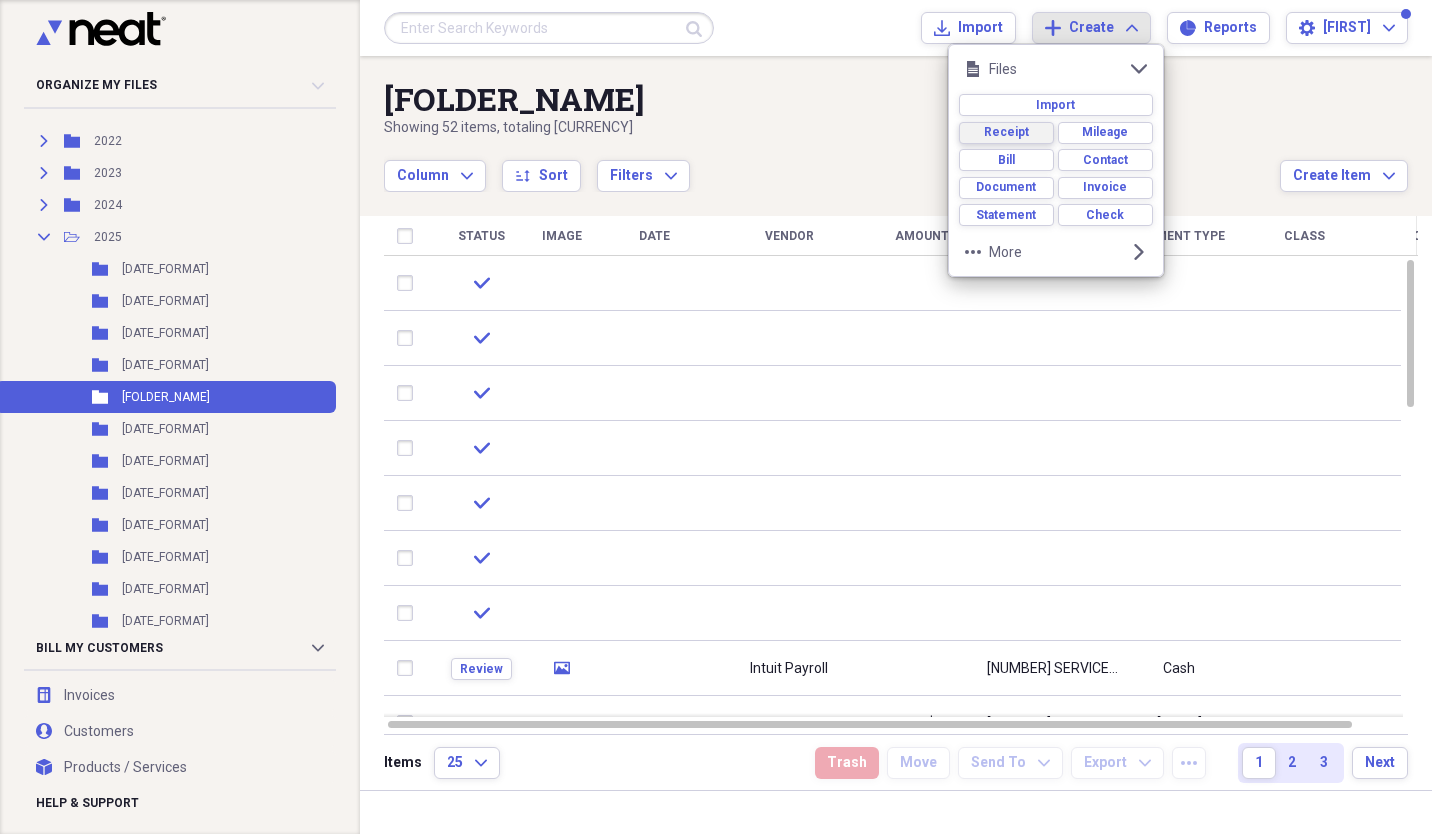 click on "Receipt" at bounding box center (1006, 132) 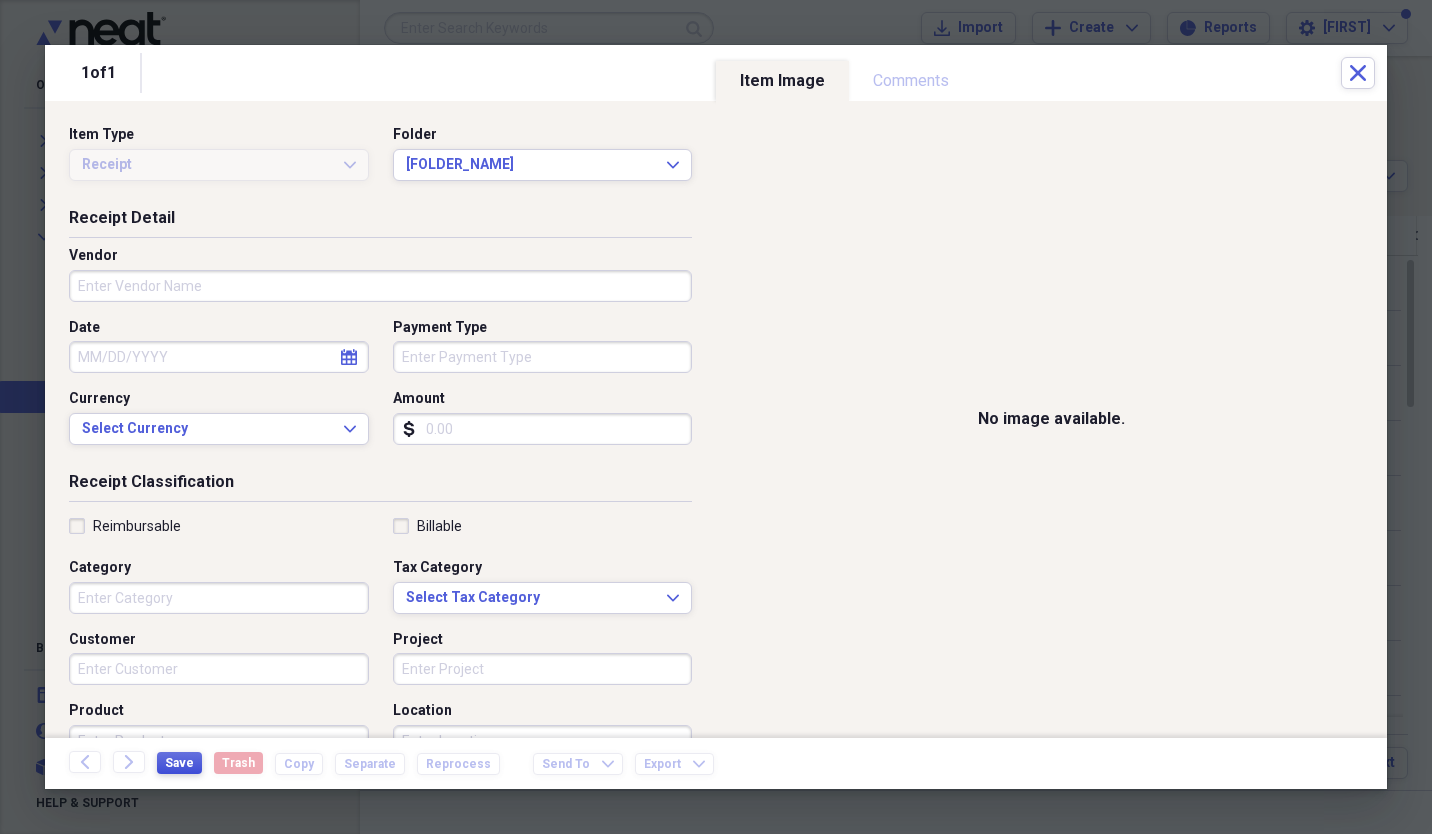 click on "Save" at bounding box center [179, 763] 